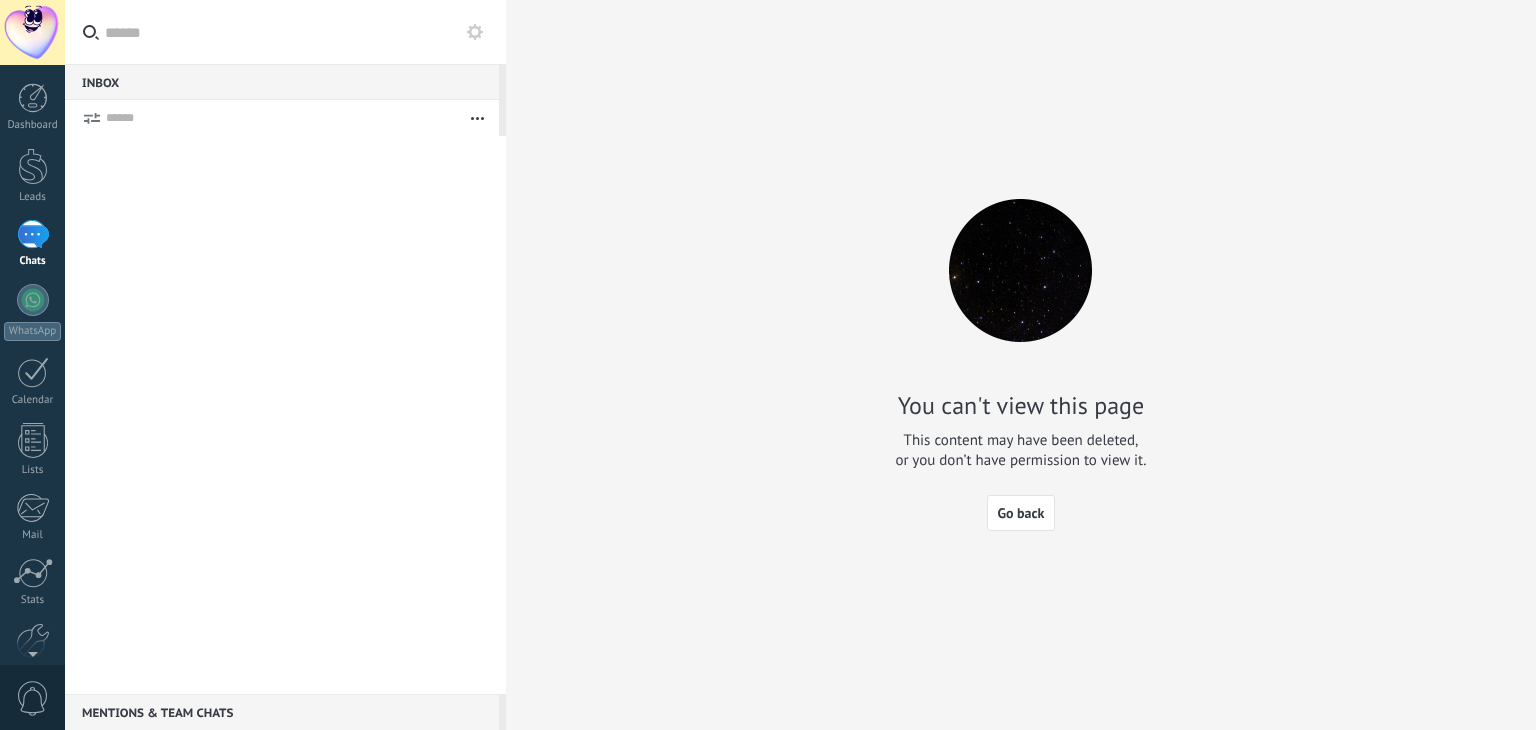 scroll, scrollTop: 0, scrollLeft: 0, axis: both 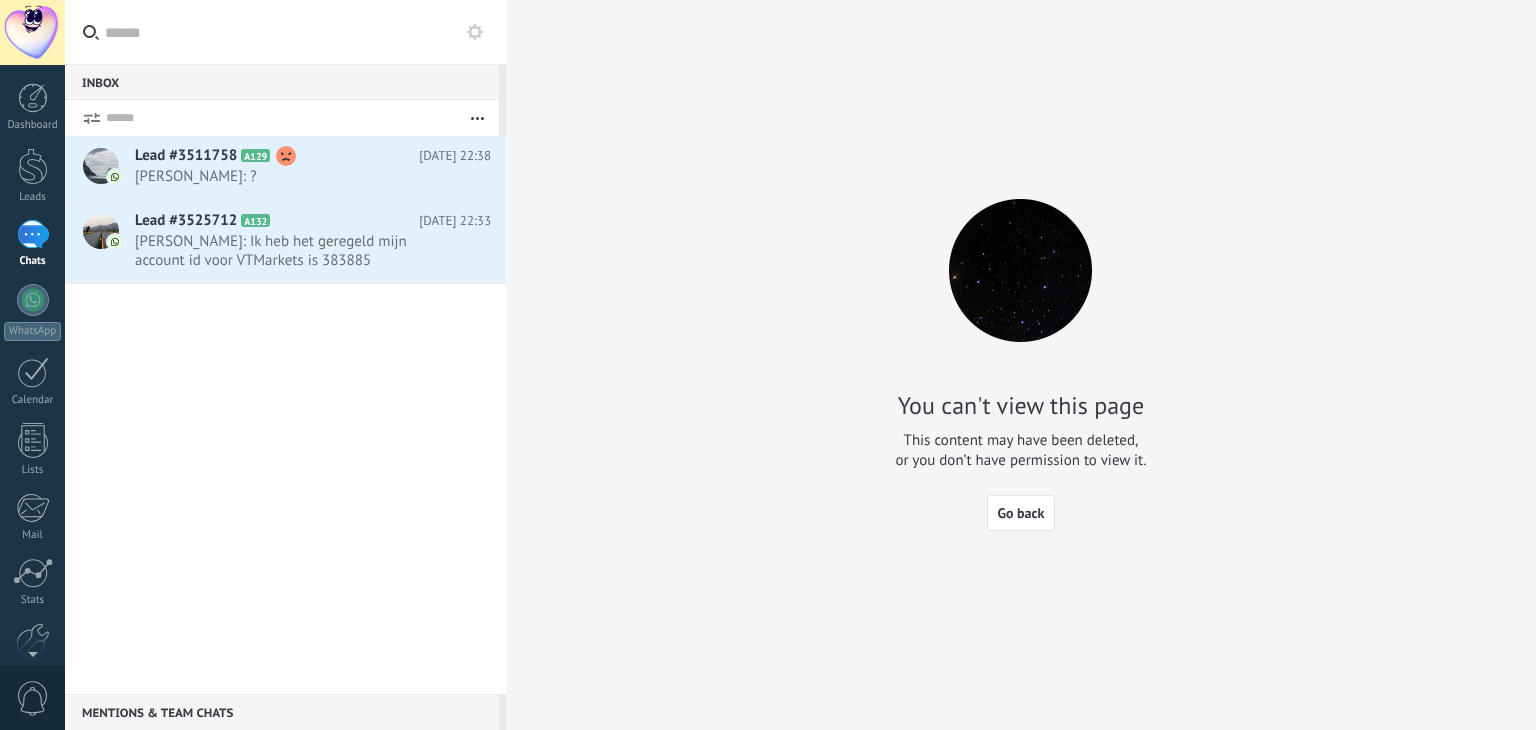 click on "You can't view this page This content may have been deleted,
or you don’t have permission to view it. Go back" at bounding box center [1021, 365] 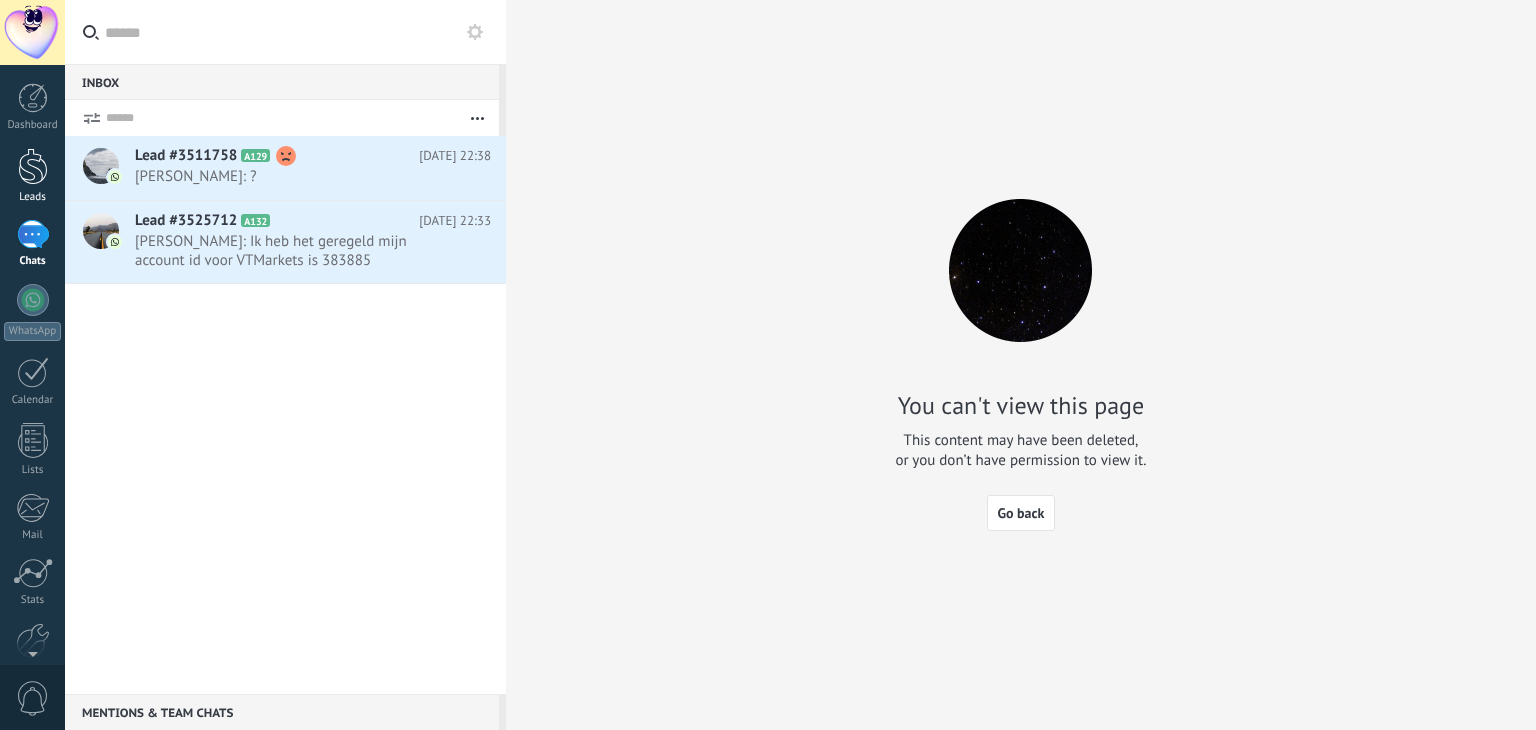 click at bounding box center (33, 166) 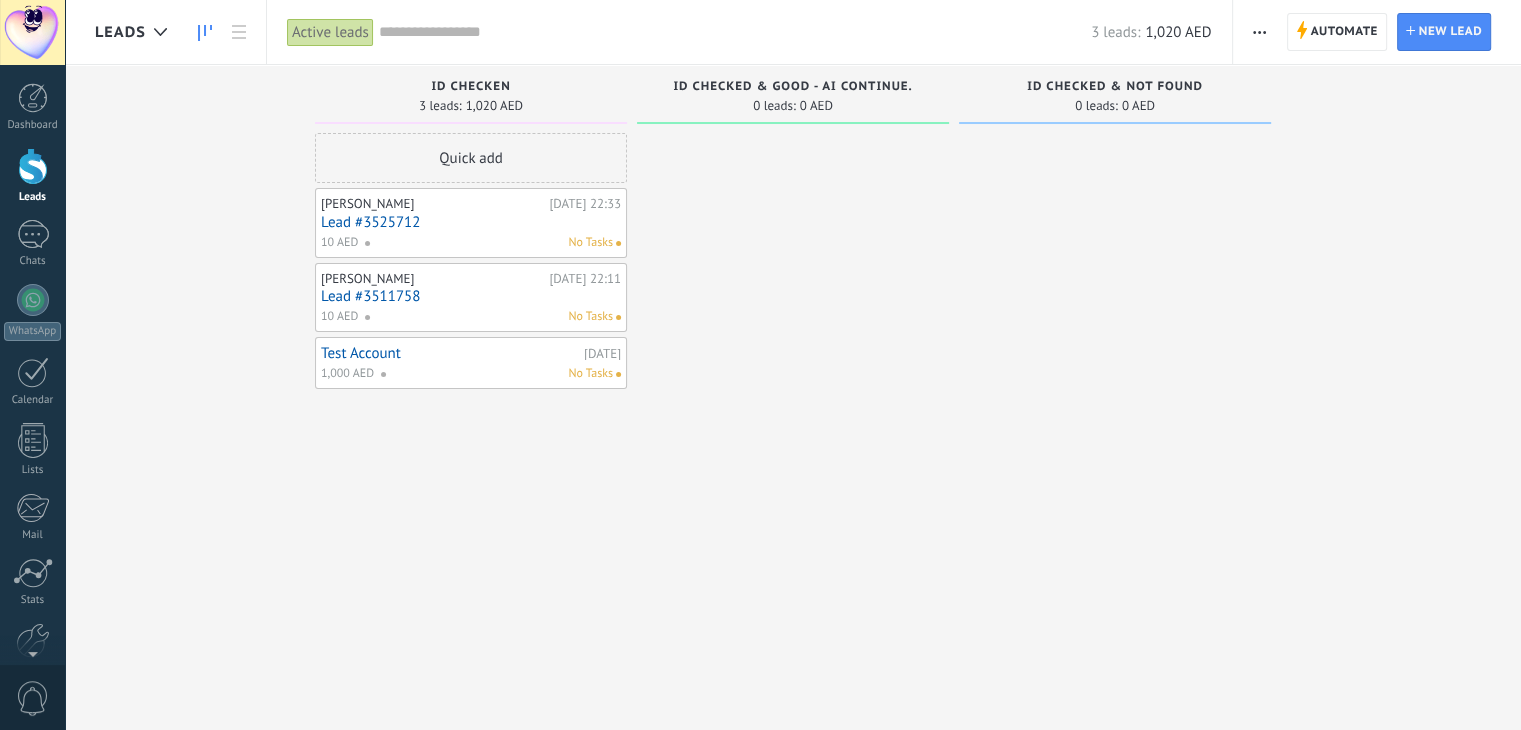 click on "Quick add Elias Yesterday 22:33 Lead #3525712 10 AED No Tasks Rick Yesterday 22:11 Lead #3511758 10 AED No Tasks Test Account 17.07.2025 1,000 AED No Tasks" at bounding box center [471, 367] 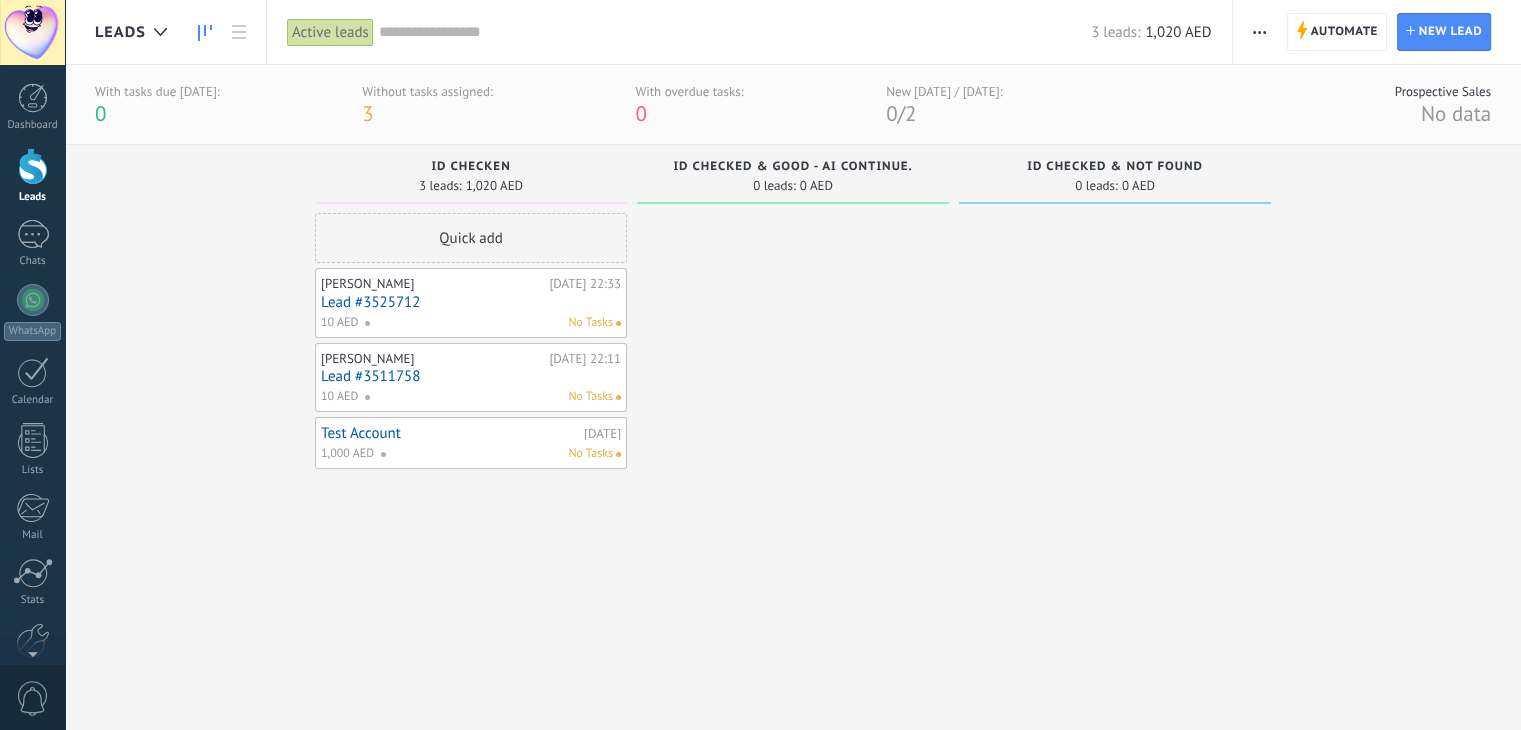 click on "Quick add Elias Yesterday 22:33 Lead #3525712 10 AED No Tasks Rick Yesterday 22:11 Lead #3511758 10 AED No Tasks Test Account 17.07.2025 1,000 AED No Tasks" at bounding box center (471, 447) 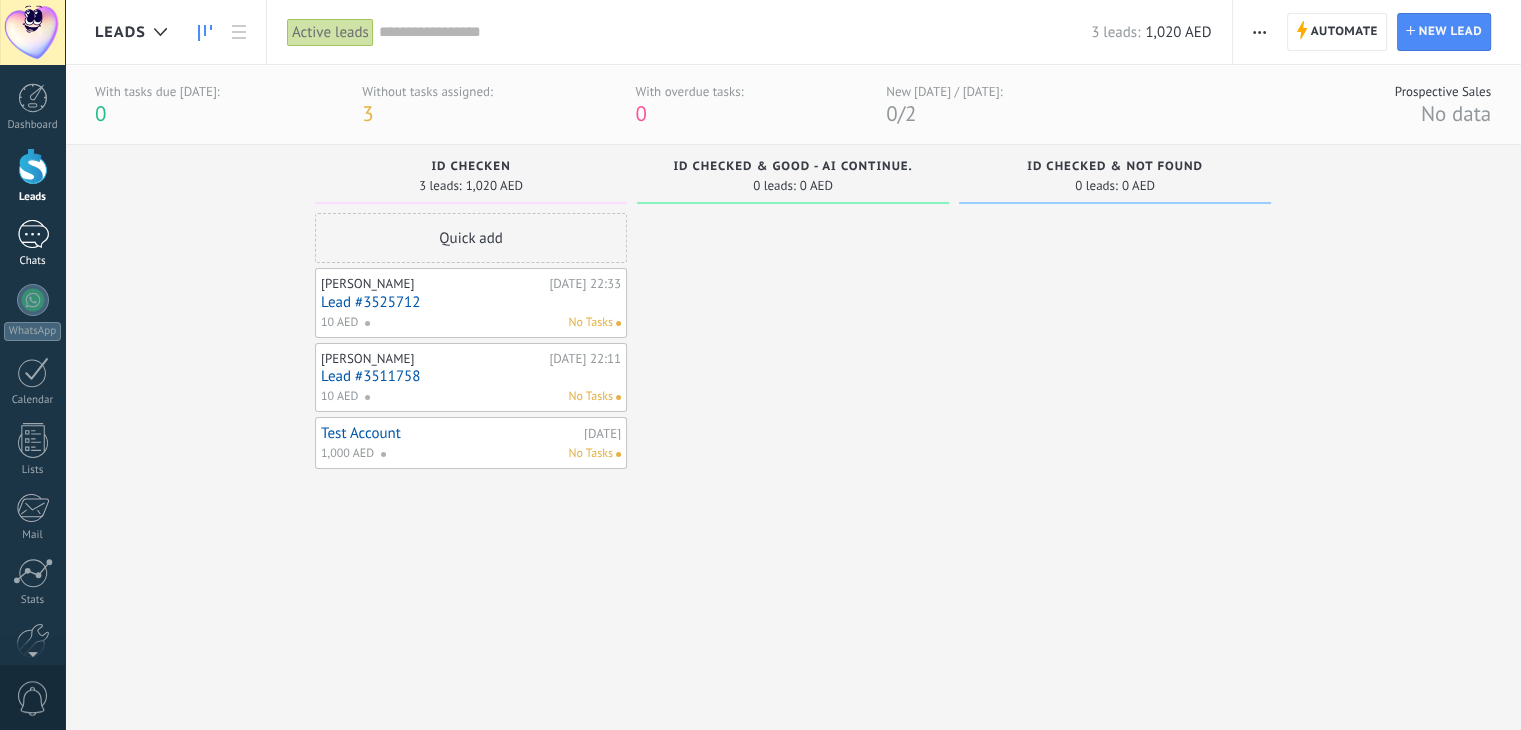 click on "Chats" at bounding box center [32, 244] 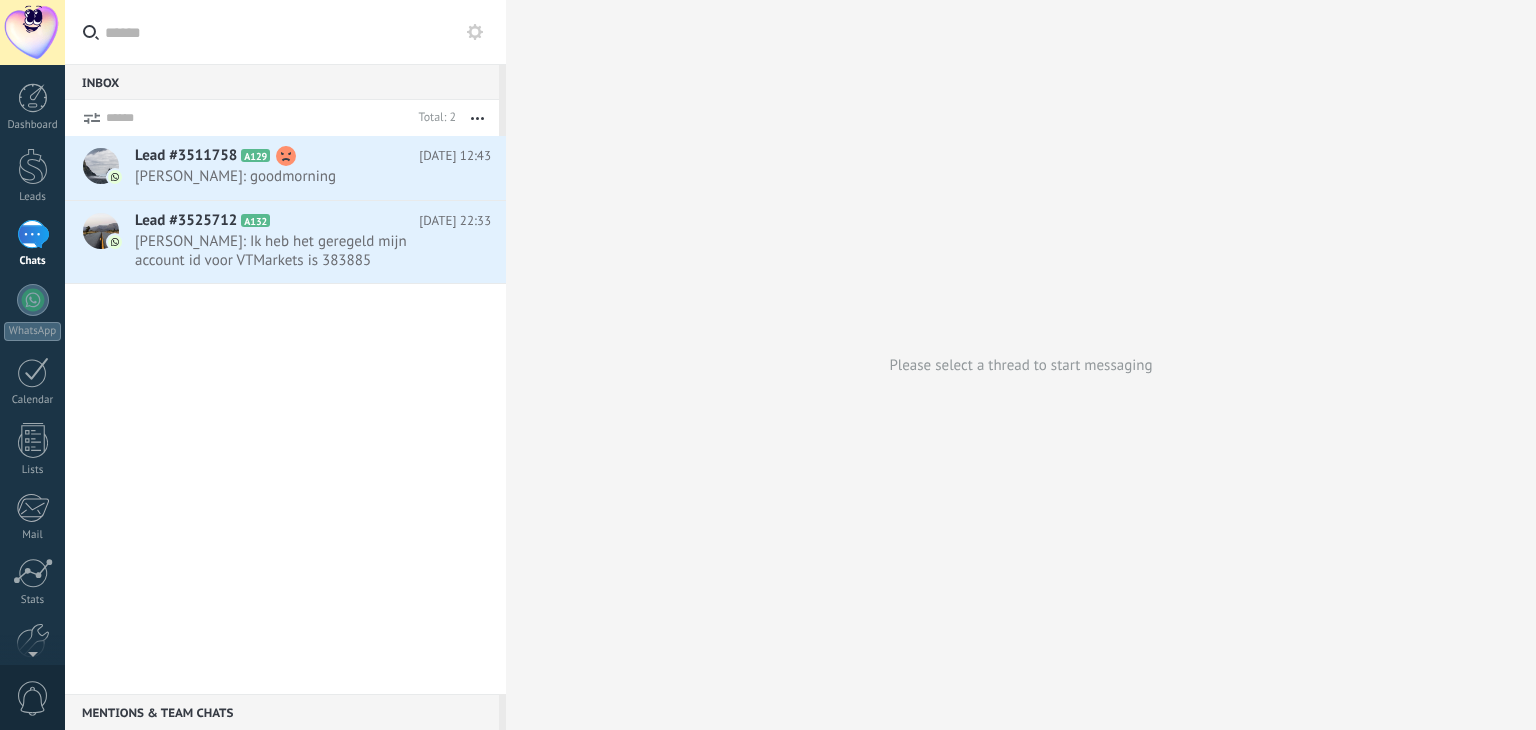 click on "Please select a thread to start messaging" at bounding box center (1021, 365) 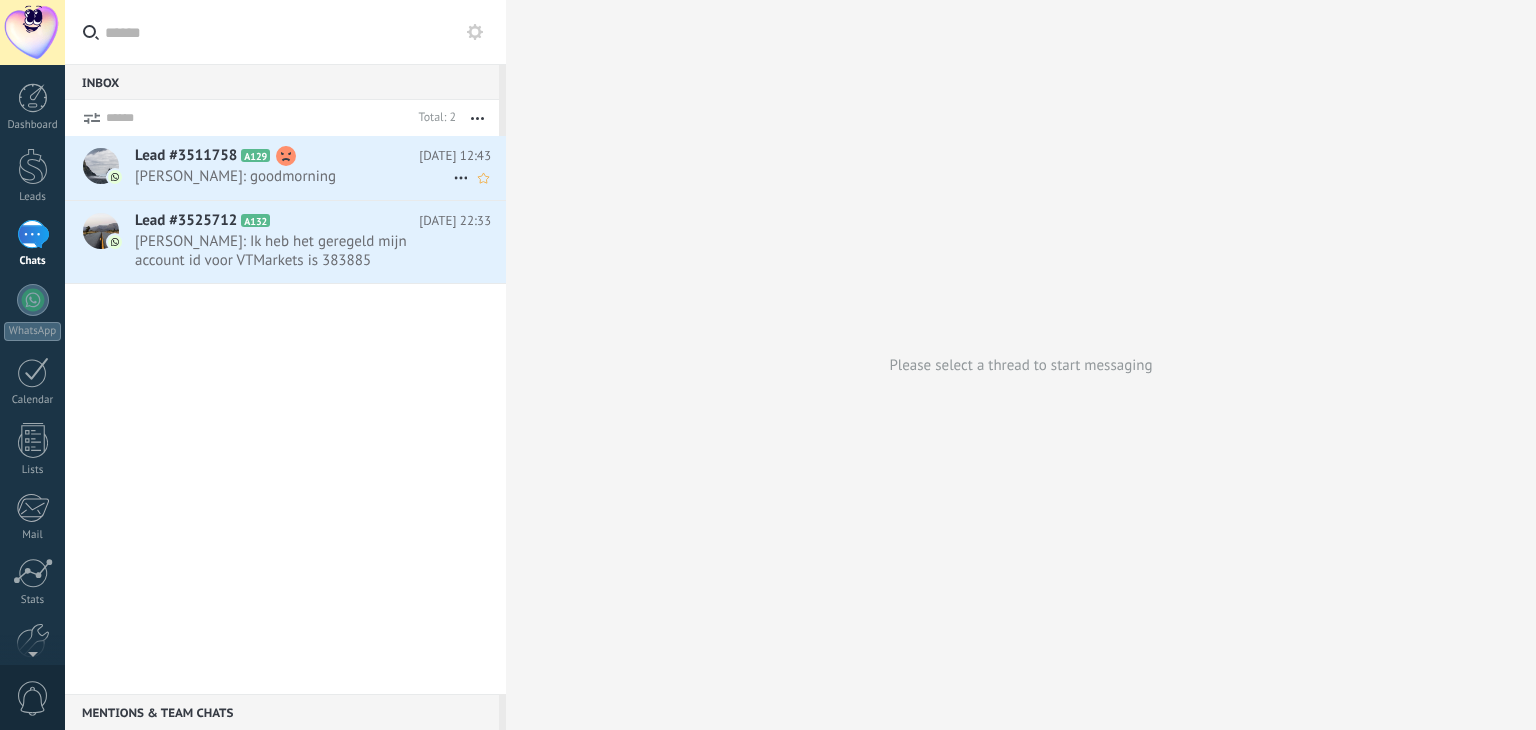 click on "Rick: goodmorning" at bounding box center [294, 176] 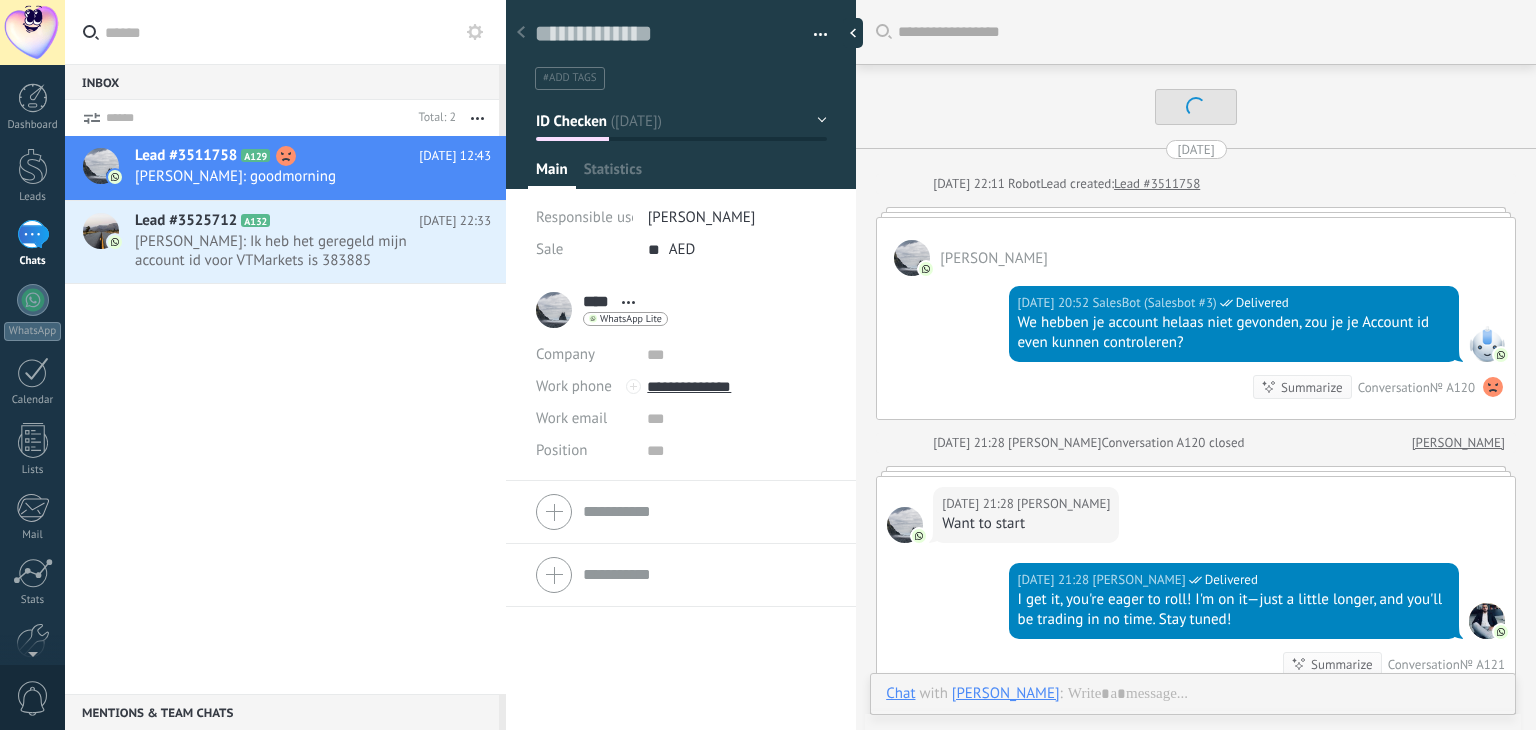 scroll, scrollTop: 29, scrollLeft: 0, axis: vertical 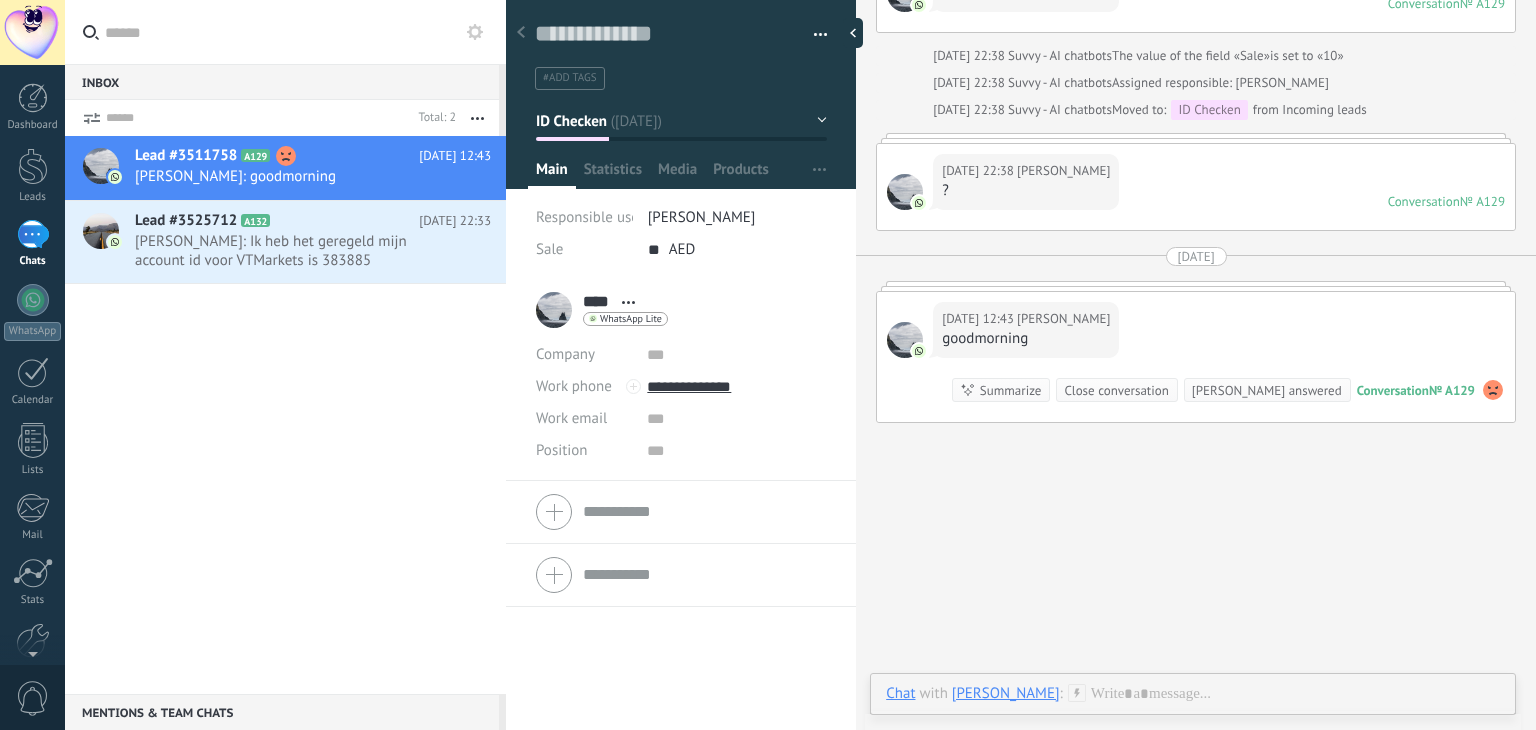 click on "Search Load more Yesterday Yesterday 22:11 Robot  Lead created:  Lead #3511758 Rick  Yesterday 20:52 SalesBot (Salesbot #3)  Delivered We hebben je account helaas niet gevonden, zou je je Account id even kunnen controleren? Summarize Summarize Conversation  № A120 Yesterday 21:28 Rick  Conversation A120 closed Rick Yesterday 21:28 Rick  Want to start Yesterday 21:28 Elias Bounenni  Delivered I get it, you're eager to roll! I'm on it—just a little longer, and you'll be trading in no time. Stay tuned! Summarize Summarize Conversation  № A121 Yesterday 21:28 Rick  Conversation A121 closed Rick Yesterday 21:29 Rick  Hey Yesterday 21:29 Elias Bounenni  Delivered Hey! Almost ready to get you started. What's up? Yesterday 21:30 Rick  I made an account 727262 Yesterday 21:30 Elias Bounenni  Delivered Thanks for sharing your new ID! I’m verifying it in the system now.   I’ll let you know as soon as everything is set up. Hang tight! Yesterday 21:31 Rick  How long Yesterday 21:31 Delivered Rick" at bounding box center (1196, -923) 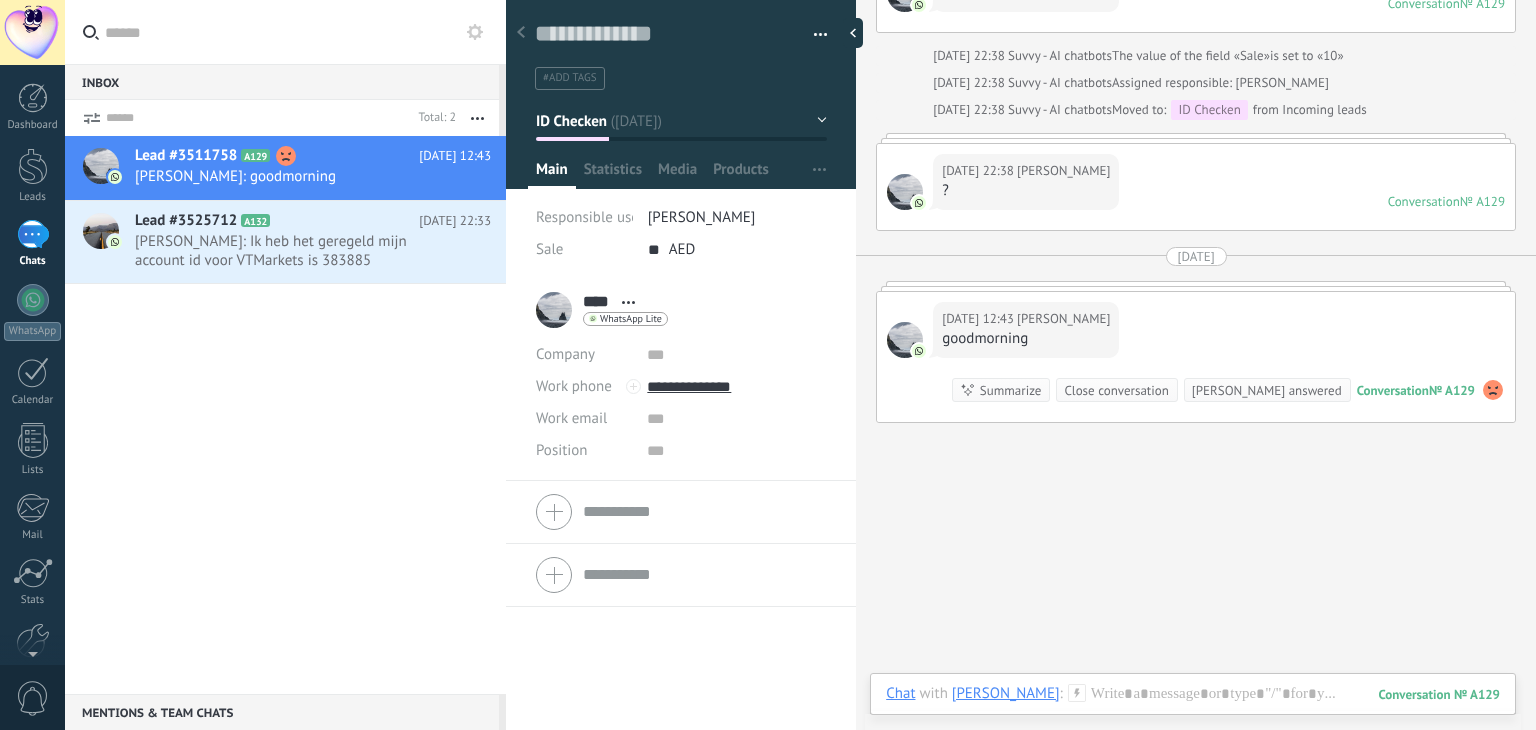 click on "Search Load more Yesterday Yesterday 22:11 Robot  Lead created:  Lead #3511758 Rick  Yesterday 20:52 SalesBot (Salesbot #3)  Delivered We hebben je account helaas niet gevonden, zou je je Account id even kunnen controleren? Summarize Summarize Conversation  № A120 Yesterday 21:28 Rick  Conversation A120 closed Rick Yesterday 21:28 Rick  Want to start Yesterday 21:28 Elias Bounenni  Delivered I get it, you're eager to roll! I'm on it—just a little longer, and you'll be trading in no time. Stay tuned! Summarize Summarize Conversation  № A121 Yesterday 21:28 Rick  Conversation A121 closed Rick Yesterday 21:29 Rick  Hey Yesterday 21:29 Elias Bounenni  Delivered Hey! Almost ready to get you started. What's up? Yesterday 21:30 Rick  I made an account 727262 Yesterday 21:30 Elias Bounenni  Delivered Thanks for sharing your new ID! I’m verifying it in the system now.   I’ll let you know as soon as everything is set up. Hang tight! Yesterday 21:31 Rick  How long Yesterday 21:31 Delivered Rick" at bounding box center (1196, -923) 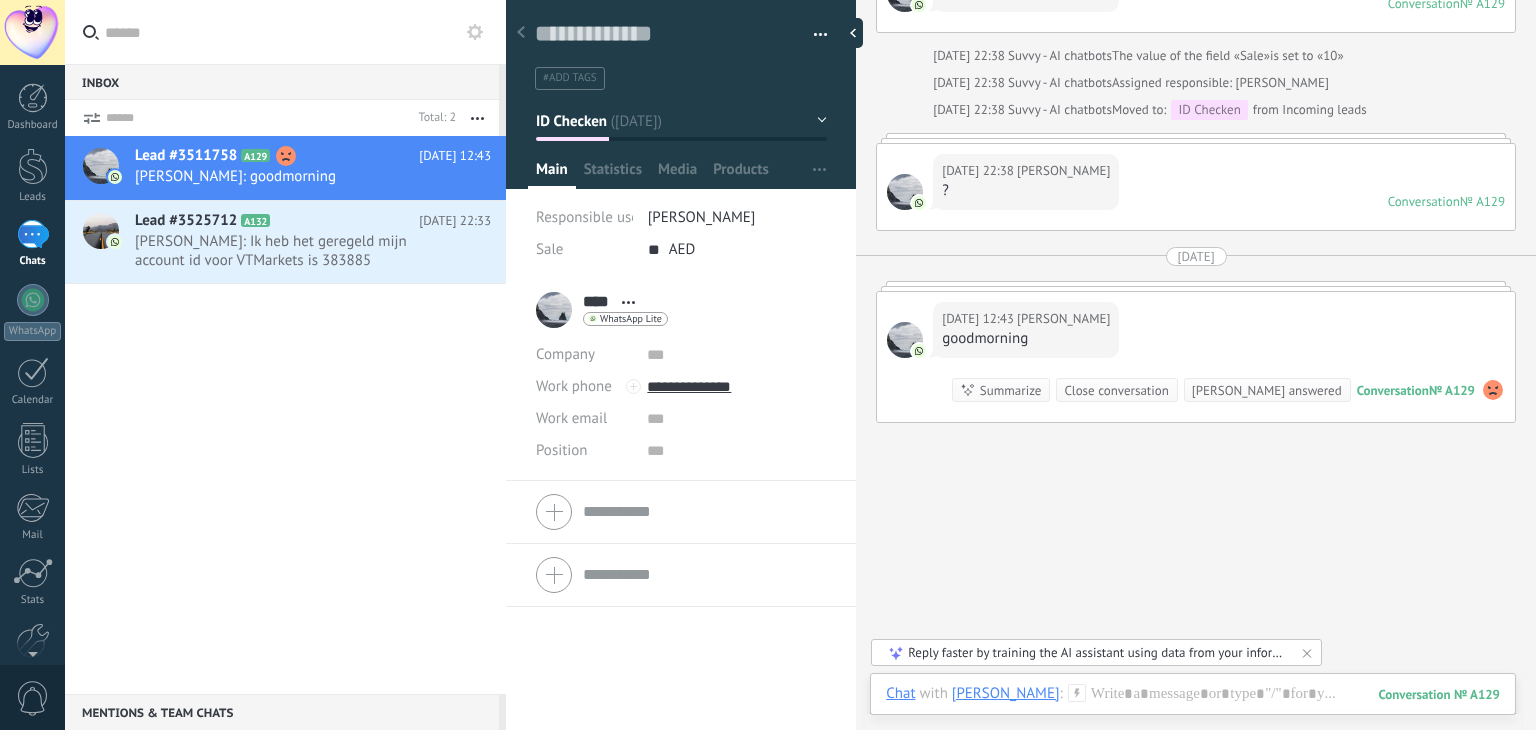 click on "Search Load more Yesterday Yesterday 22:11 Robot  Lead created:  Lead #3511758 Rick  Yesterday 20:52 SalesBot (Salesbot #3)  Delivered We hebben je account helaas niet gevonden, zou je je Account id even kunnen controleren? Summarize Summarize Conversation  № A120 Yesterday 21:28 Rick  Conversation A120 closed Rick Yesterday 21:28 Rick  Want to start Yesterday 21:28 Elias Bounenni  Delivered I get it, you're eager to roll! I'm on it—just a little longer, and you'll be trading in no time. Stay tuned! Summarize Summarize Conversation  № A121 Yesterday 21:28 Rick  Conversation A121 closed Rick Yesterday 21:29 Rick  Hey Yesterday 21:29 Elias Bounenni  Delivered Hey! Almost ready to get you started. What's up? Yesterday 21:30 Rick  I made an account 727262 Yesterday 21:30 Elias Bounenni  Delivered Thanks for sharing your new ID! I’m verifying it in the system now.   I’ll let you know as soon as everything is set up. Hang tight! Yesterday 21:31 Rick  How long Yesterday 21:31 Delivered Rick" at bounding box center (1196, -923) 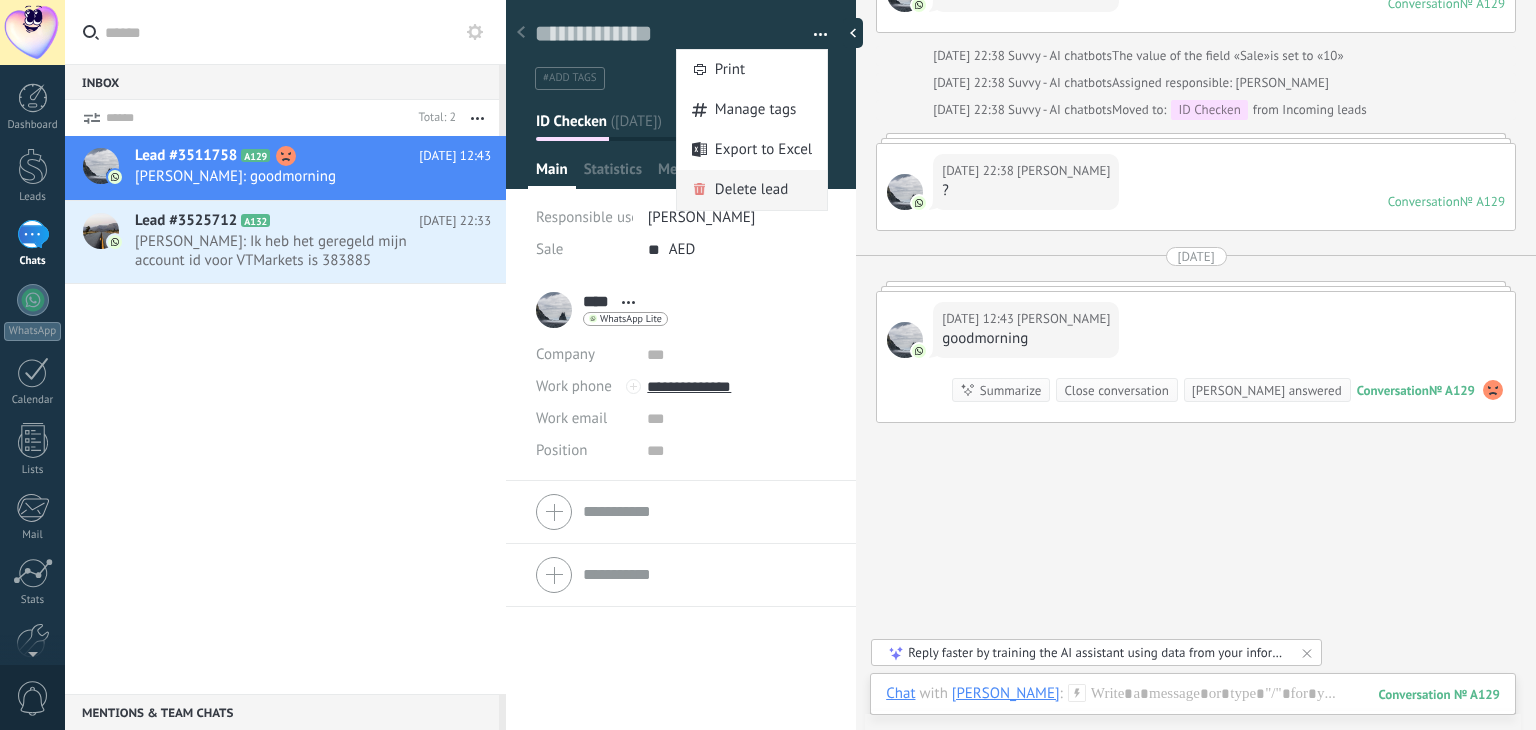 click on "Delete lead" at bounding box center [752, 190] 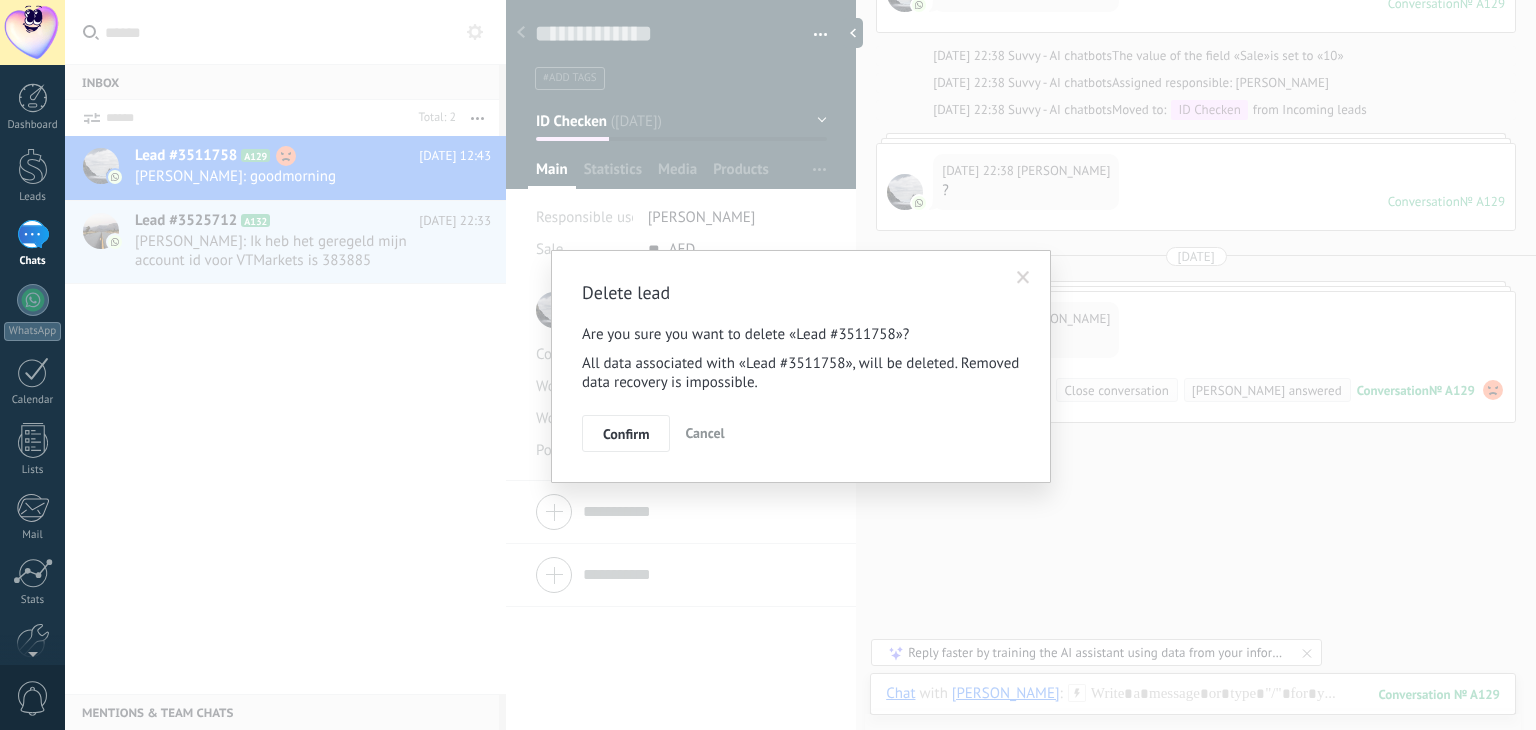 click on "Delete lead Are you sure you want to delete «Lead #3511758»? All data associated with «Lead #3511758», will be deleted. Removed data recovery is impossible. Confirm Cancel" at bounding box center [801, 367] 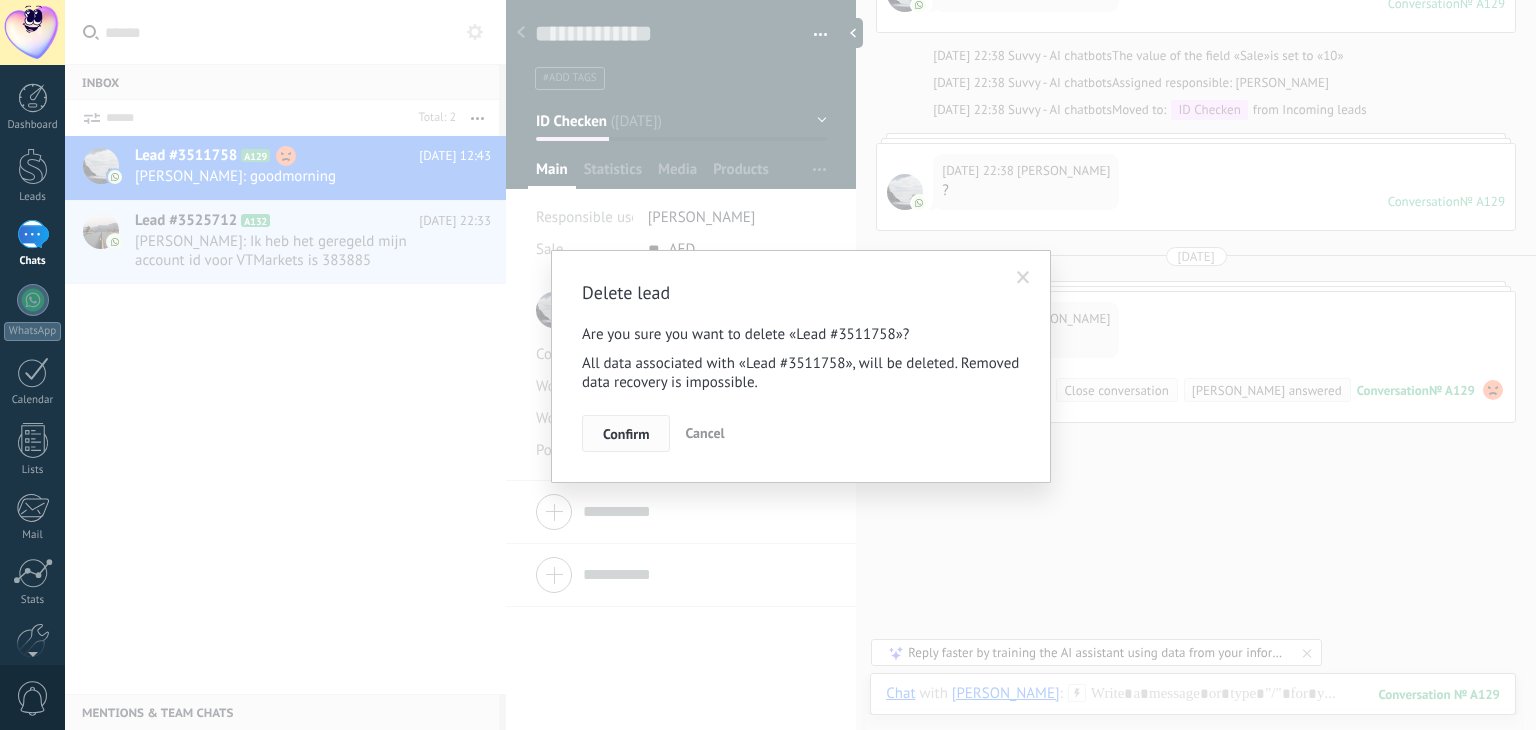 click on "Confirm" at bounding box center (626, 434) 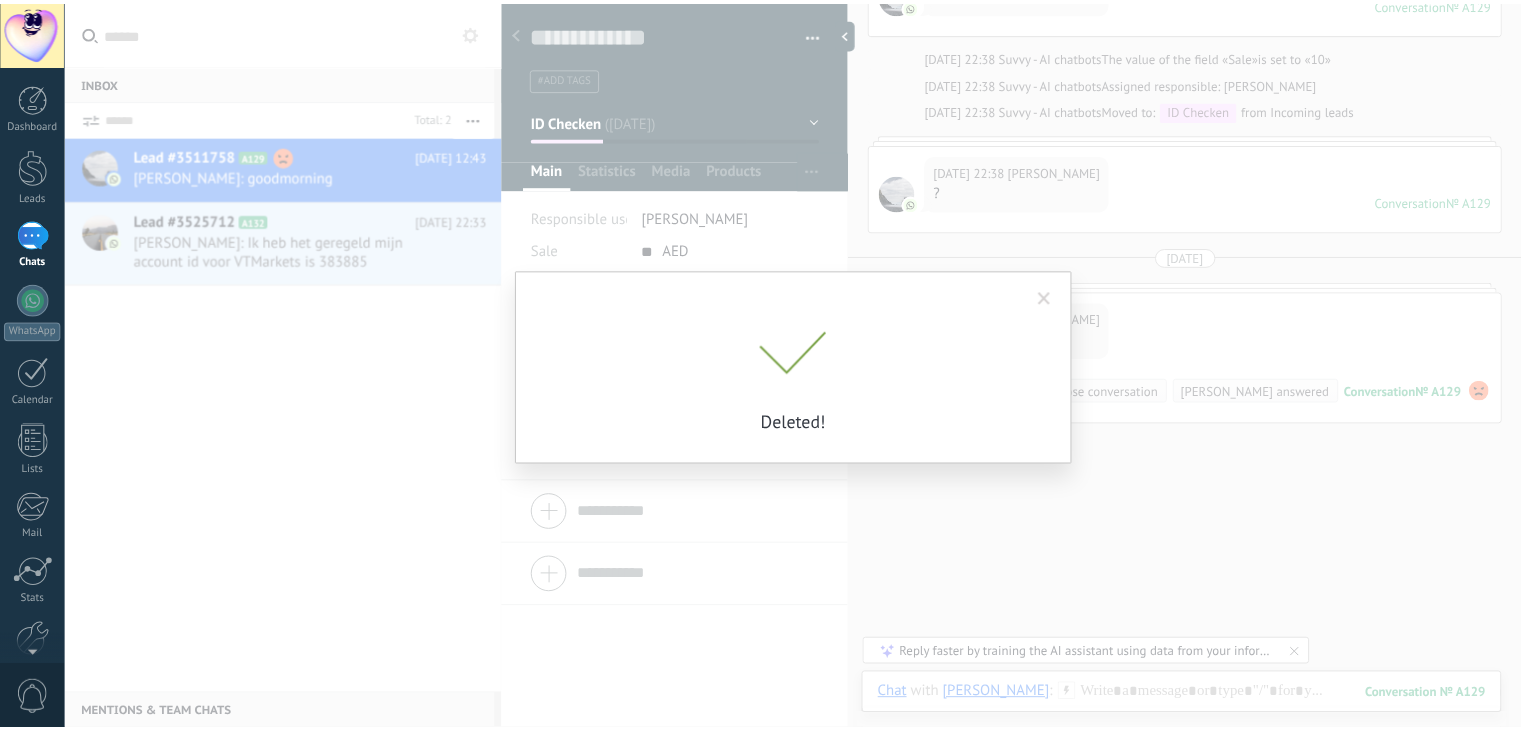 scroll, scrollTop: 2652, scrollLeft: 0, axis: vertical 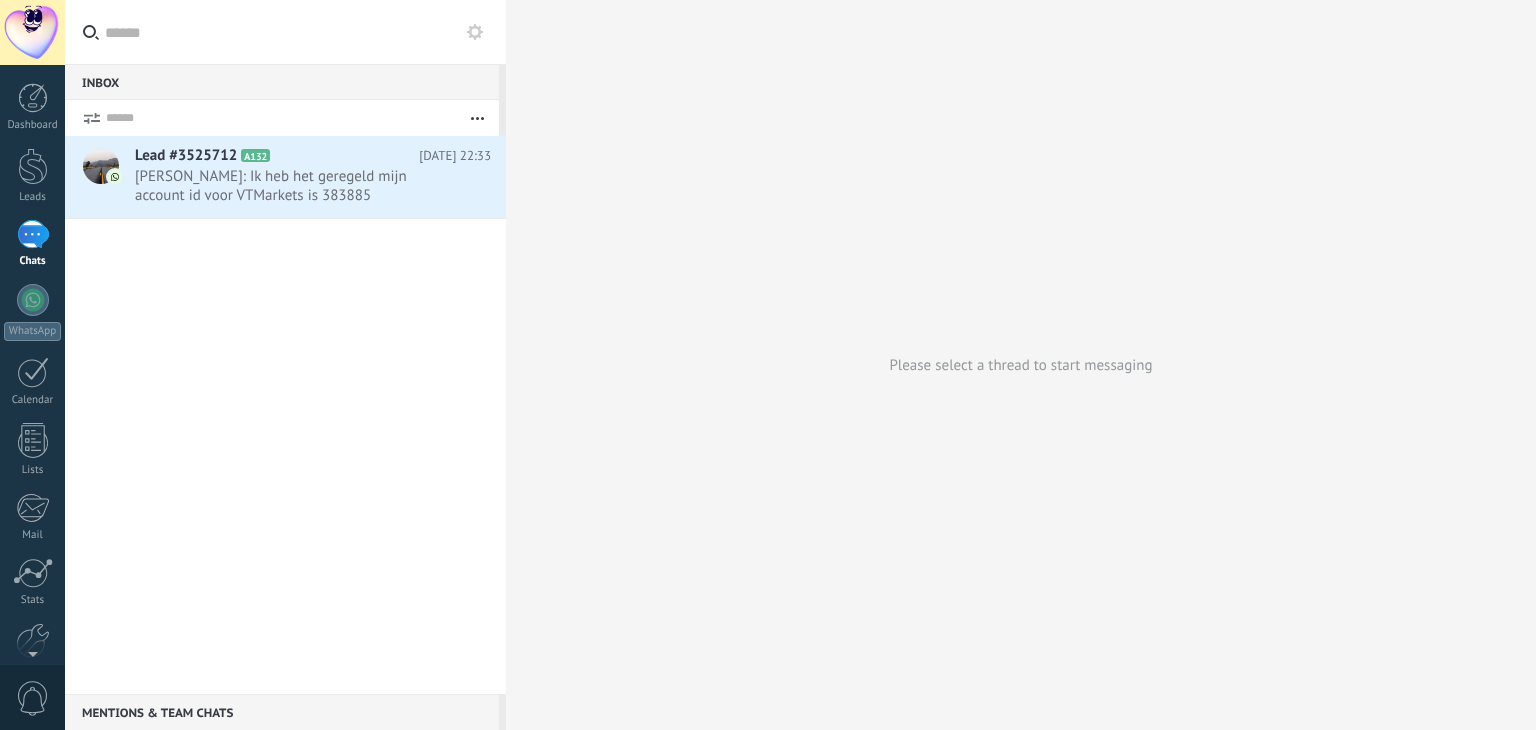 click on "Please select a thread to start messaging" at bounding box center [1021, 365] 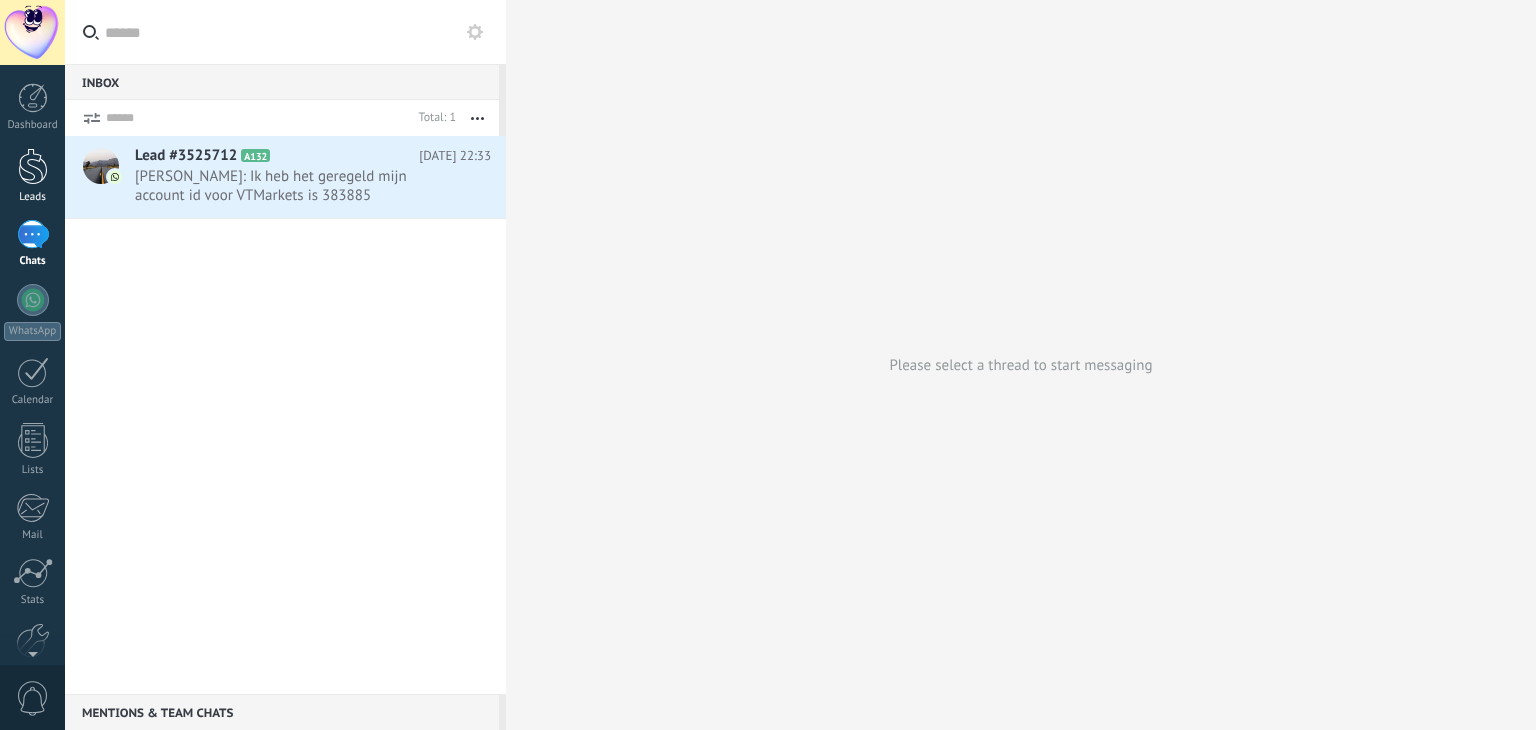 click on "Leads" at bounding box center (32, 176) 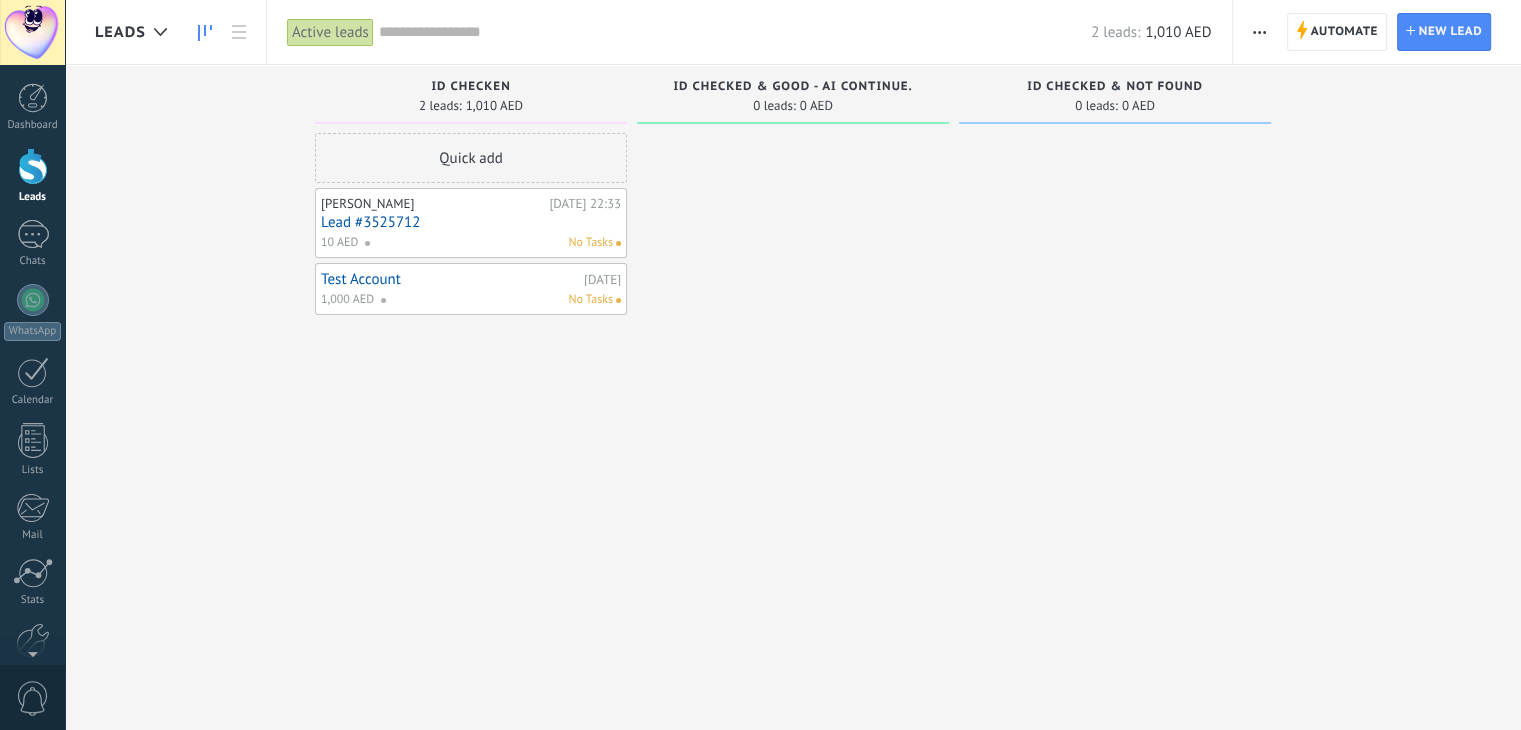 click at bounding box center (793, 367) 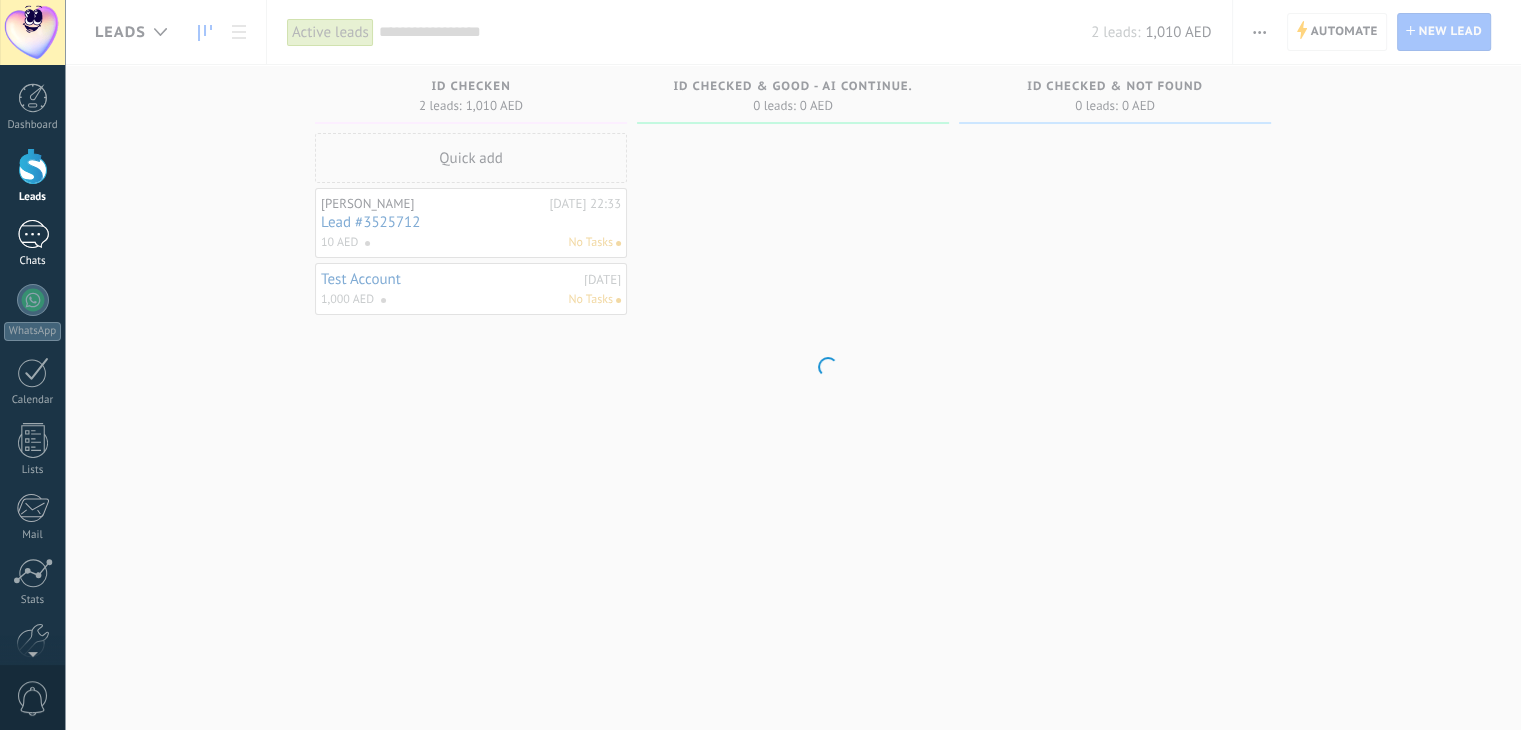 click on "Chats" at bounding box center (33, 261) 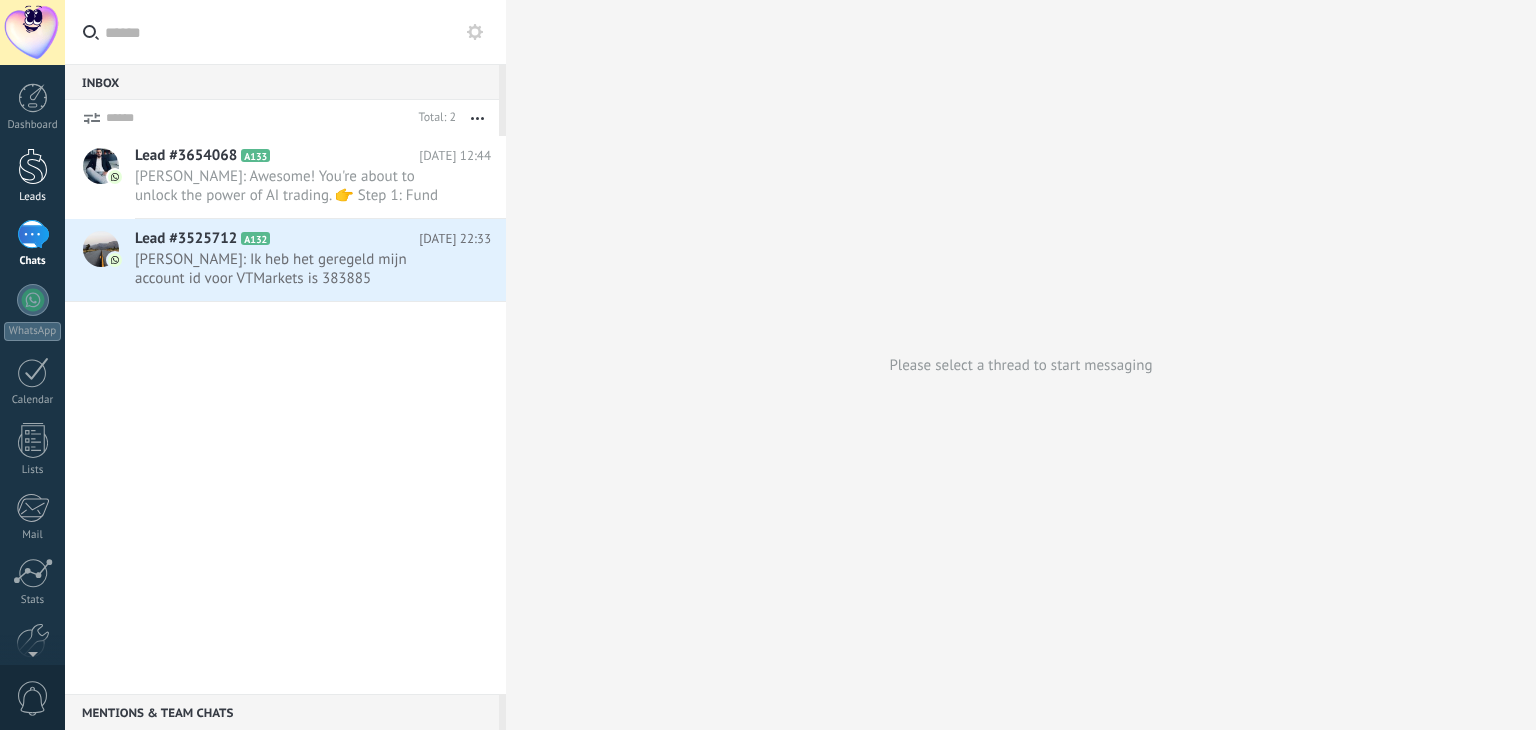click on "Leads" at bounding box center (33, 197) 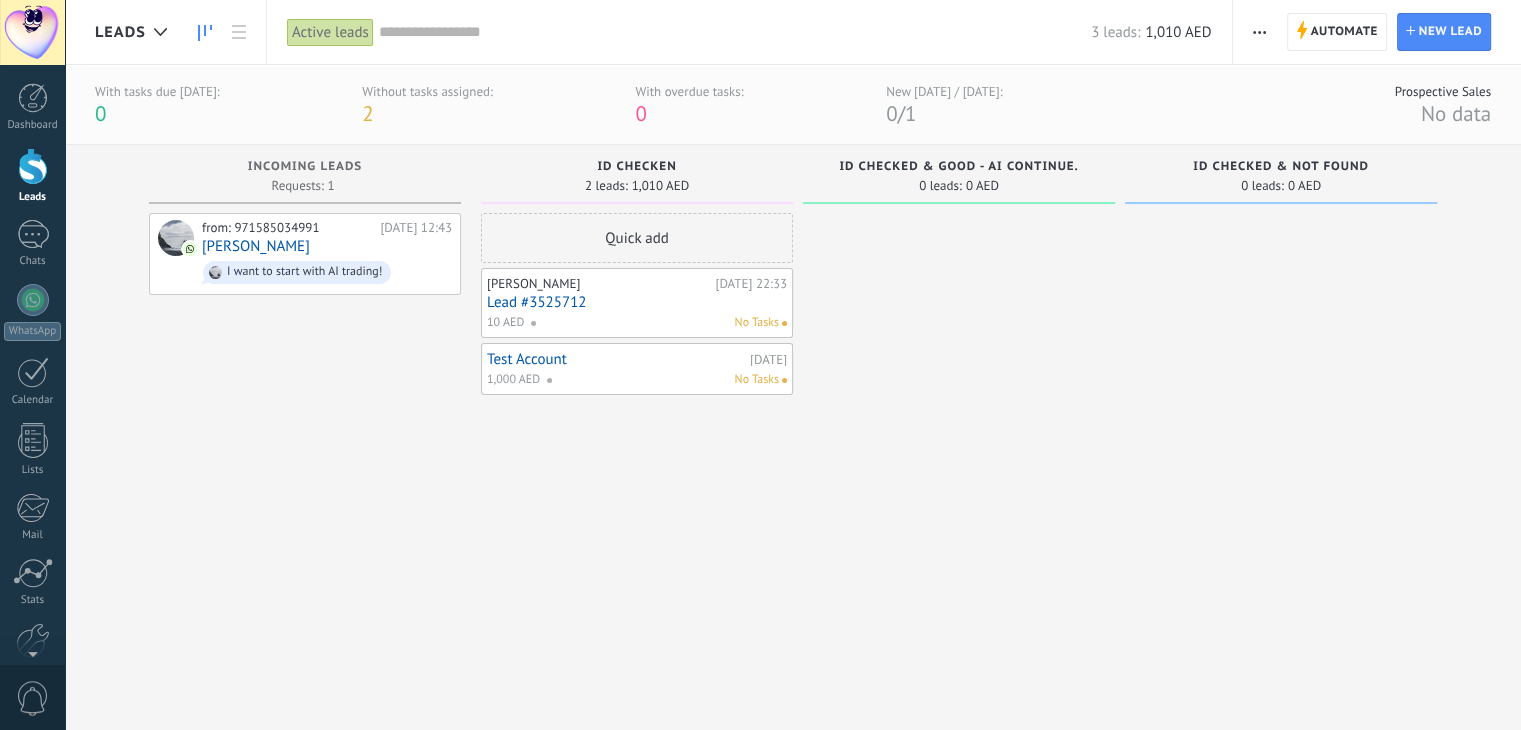 click on "from: 971585034991 Today 12:43 Rick I want to start with AI trading!" at bounding box center [305, 447] 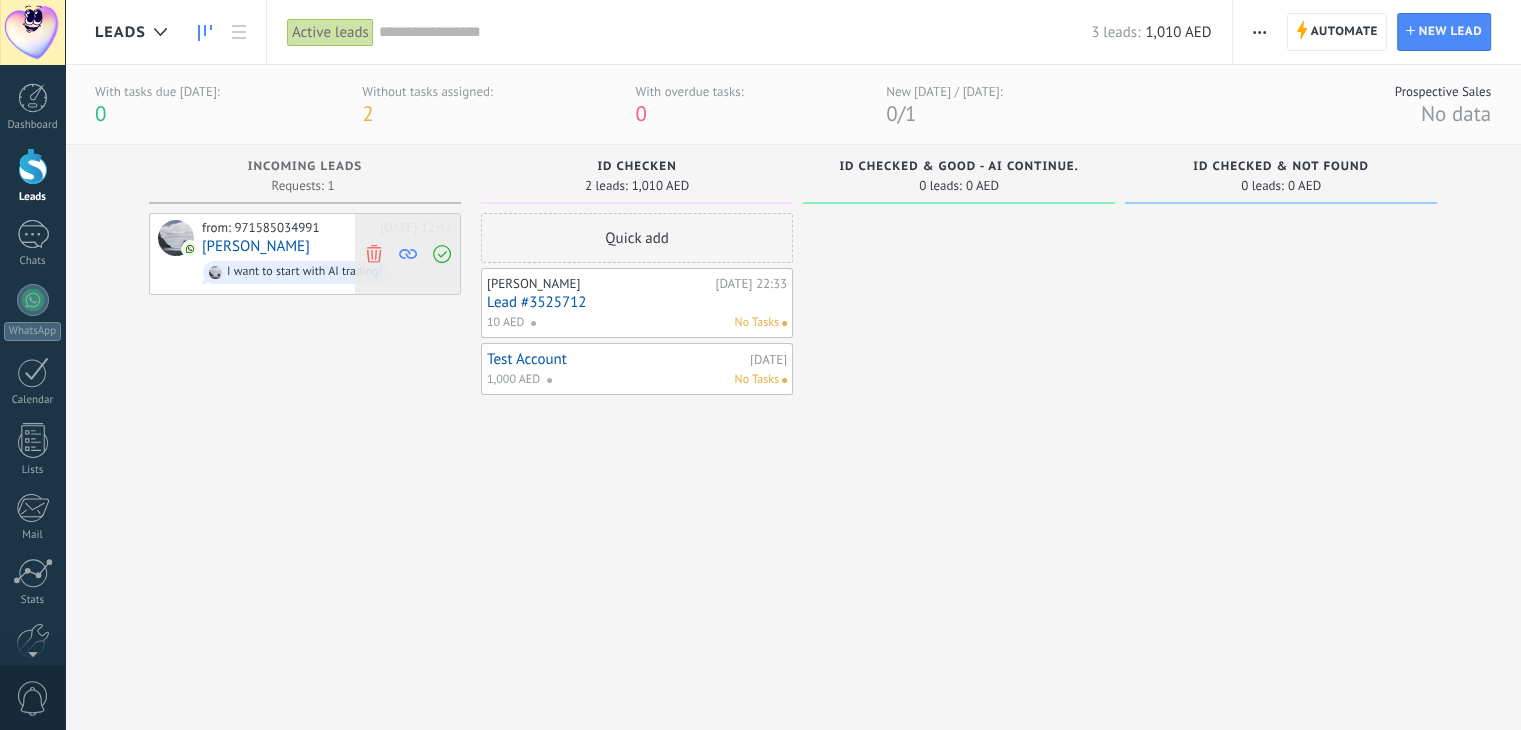 click 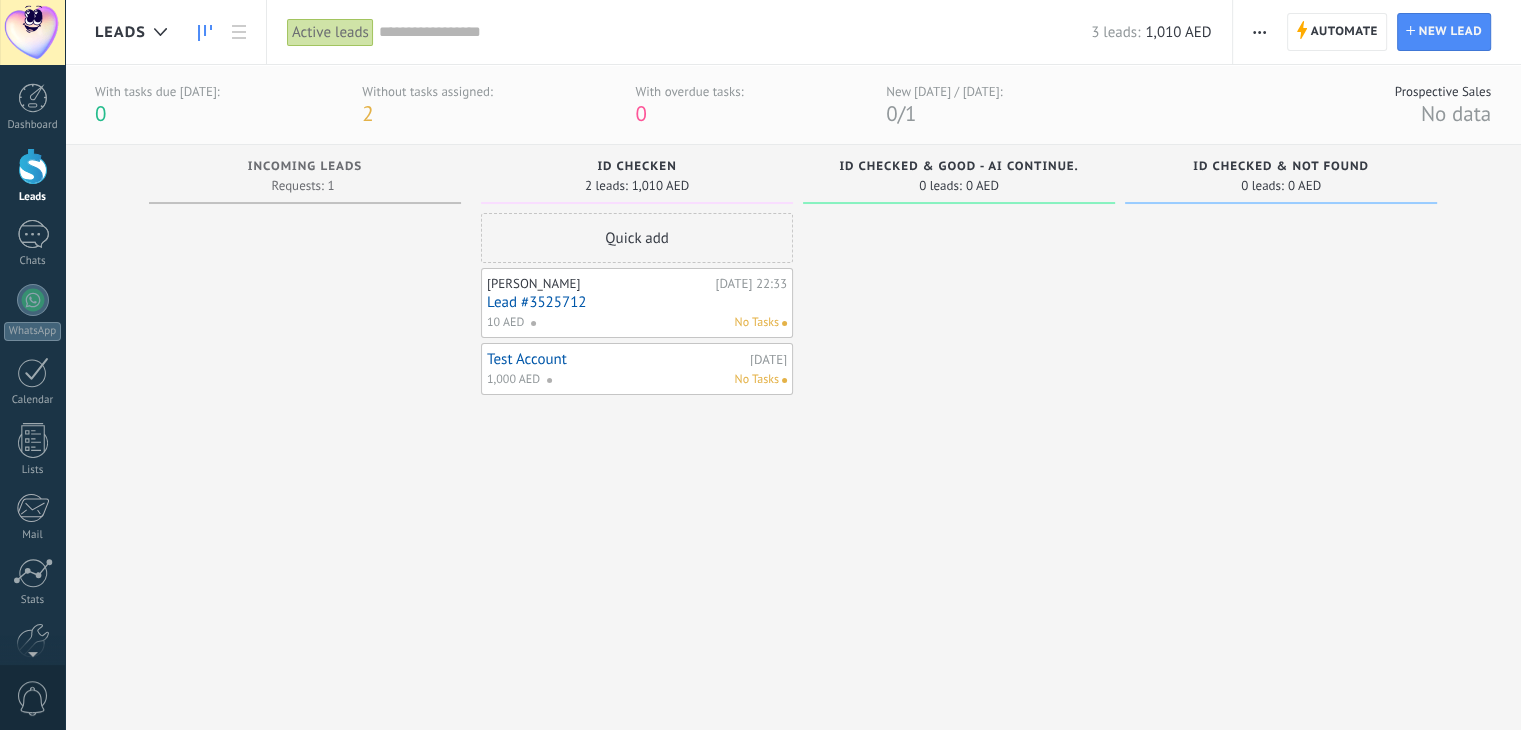 click at bounding box center (305, 447) 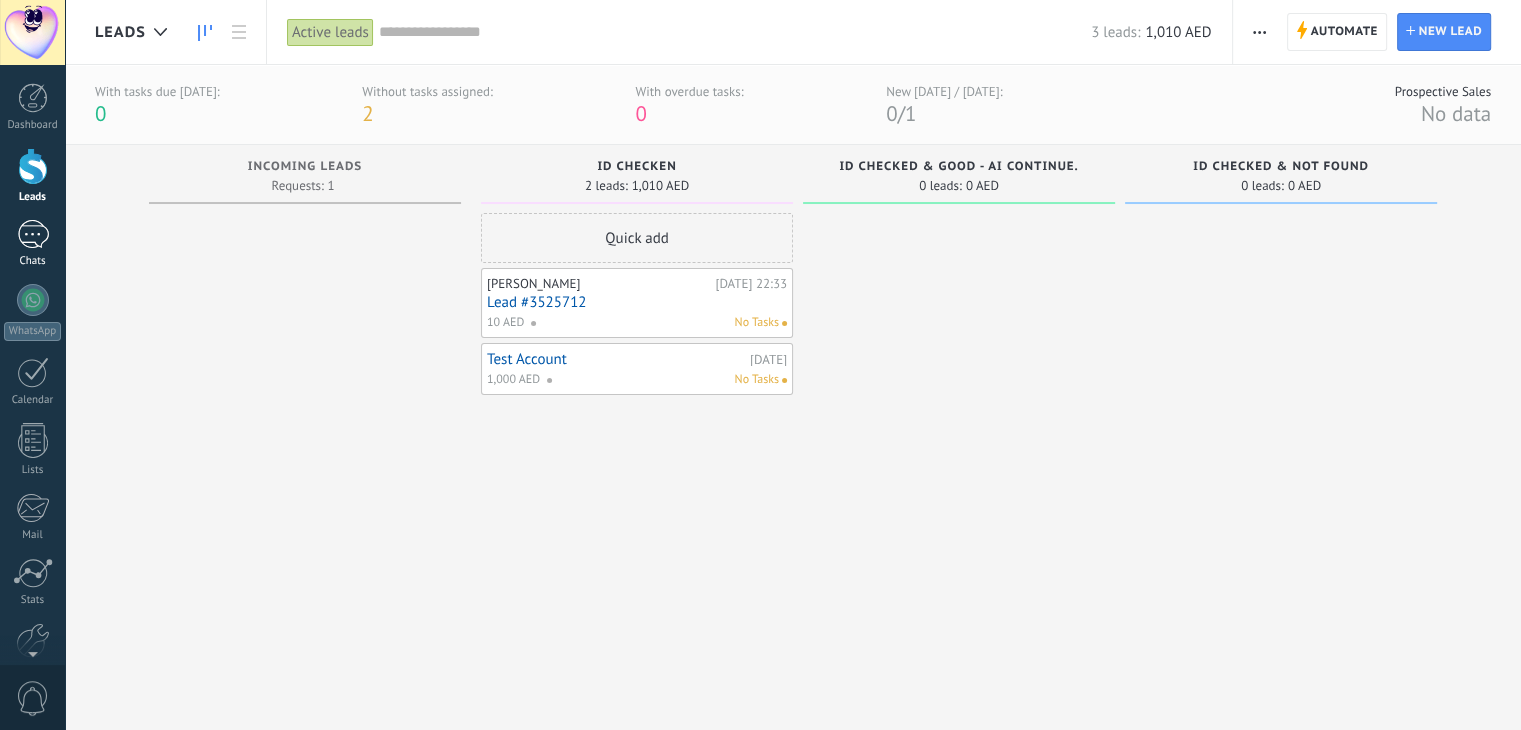 click on "Chats" at bounding box center (32, 244) 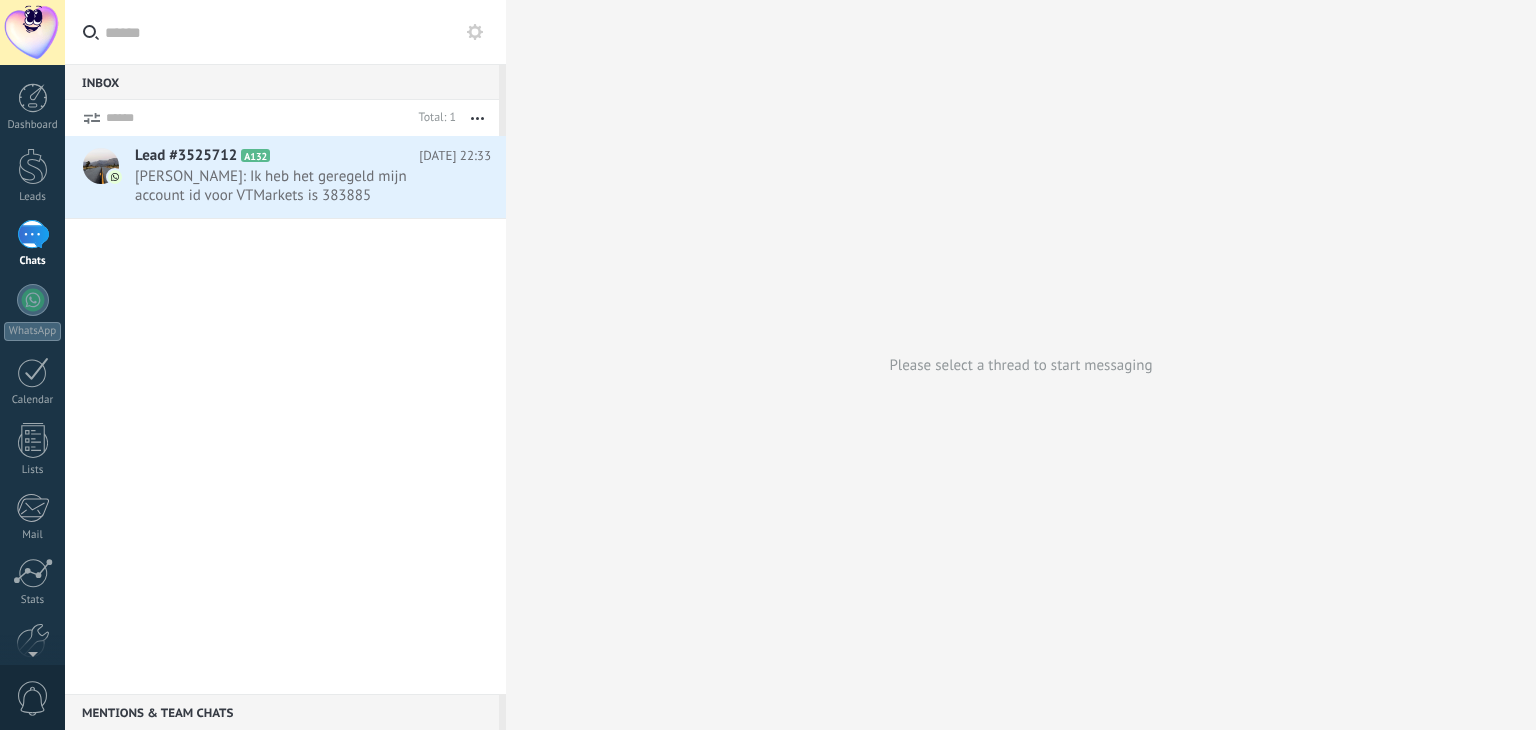 drag, startPoint x: 744, startPoint y: 357, endPoint x: 203, endPoint y: 335, distance: 541.44714 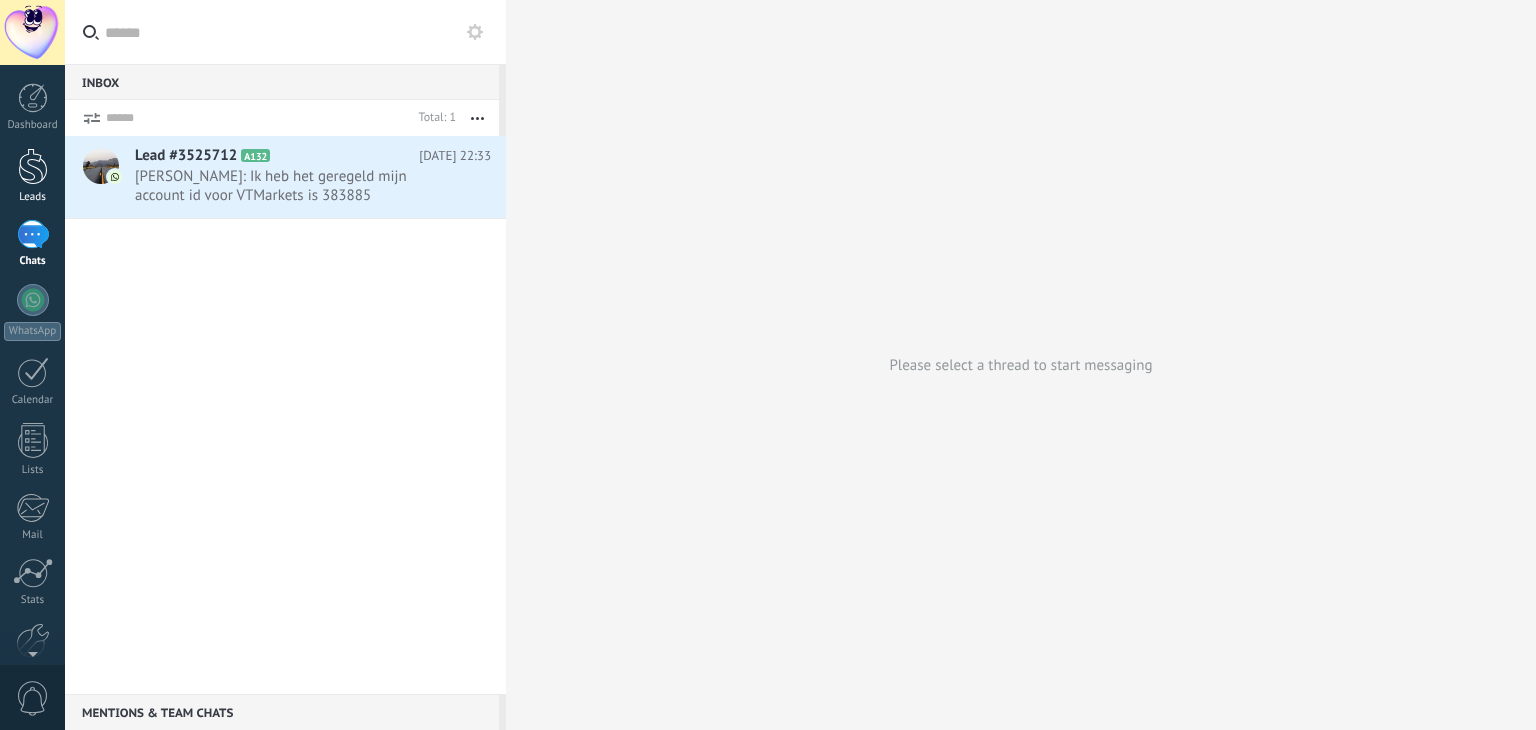 click at bounding box center [33, 166] 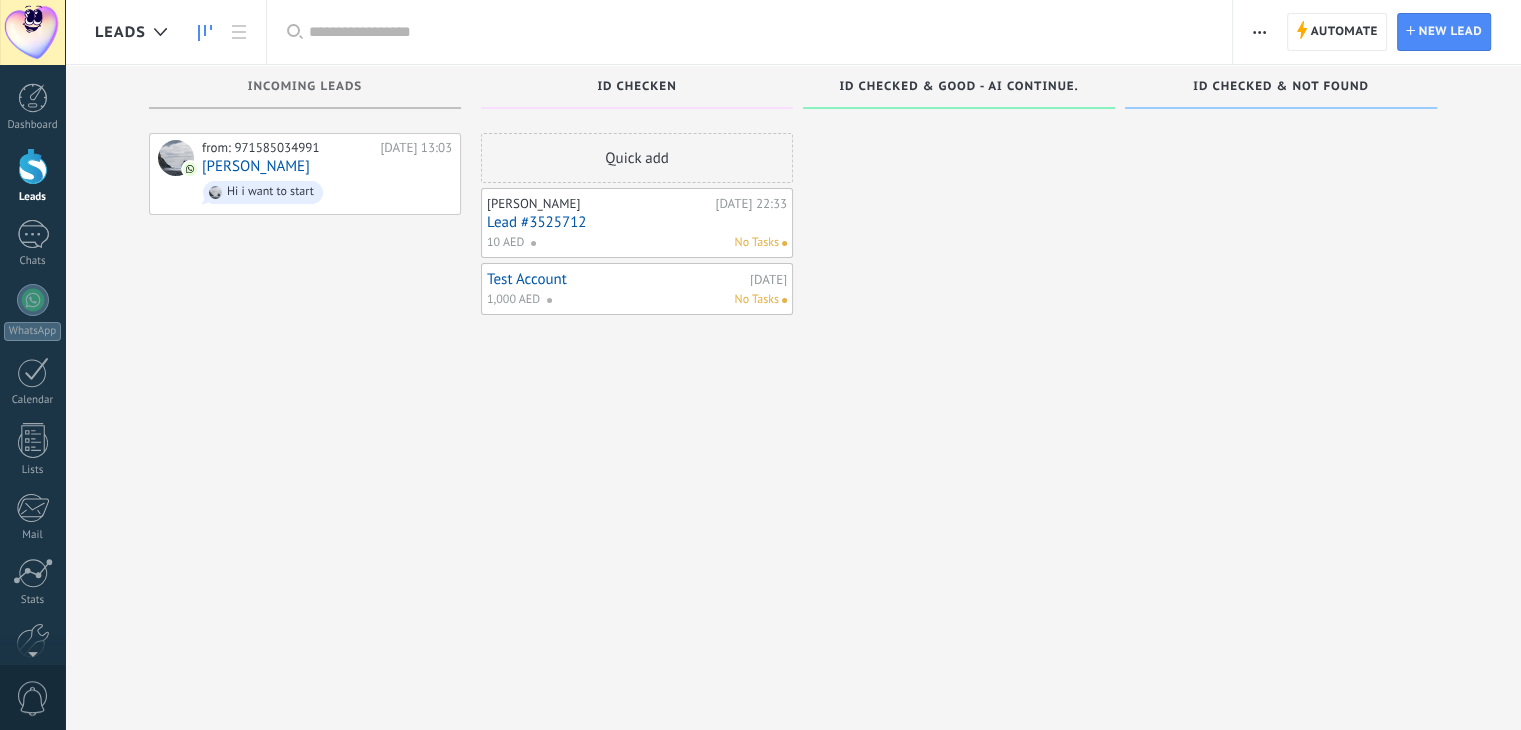 click on "from: 971585034991 Today 13:03 Rick Hi i want to start" at bounding box center [305, 367] 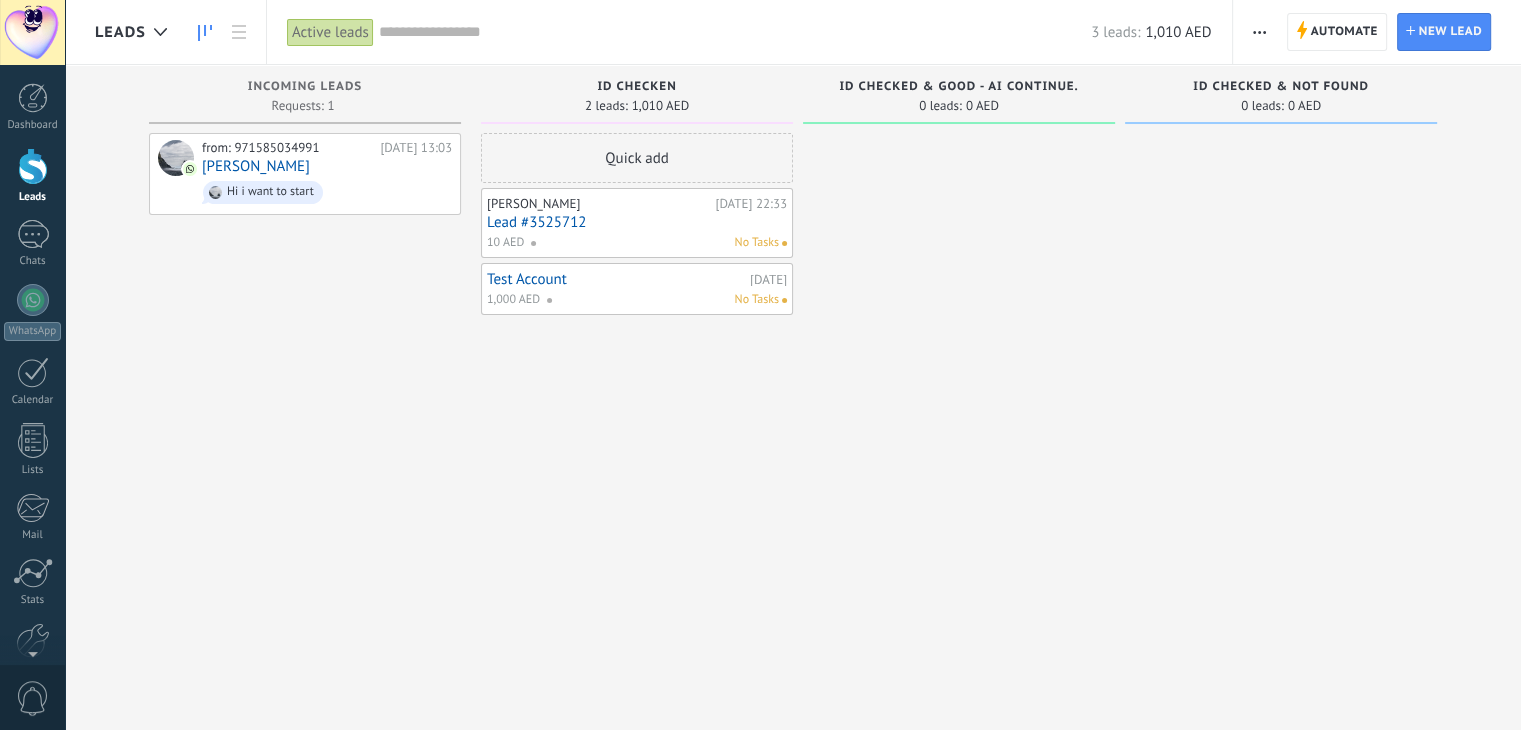 click on "from: 971585034991 Today 13:03 Rick Hi i want to start" at bounding box center (305, 367) 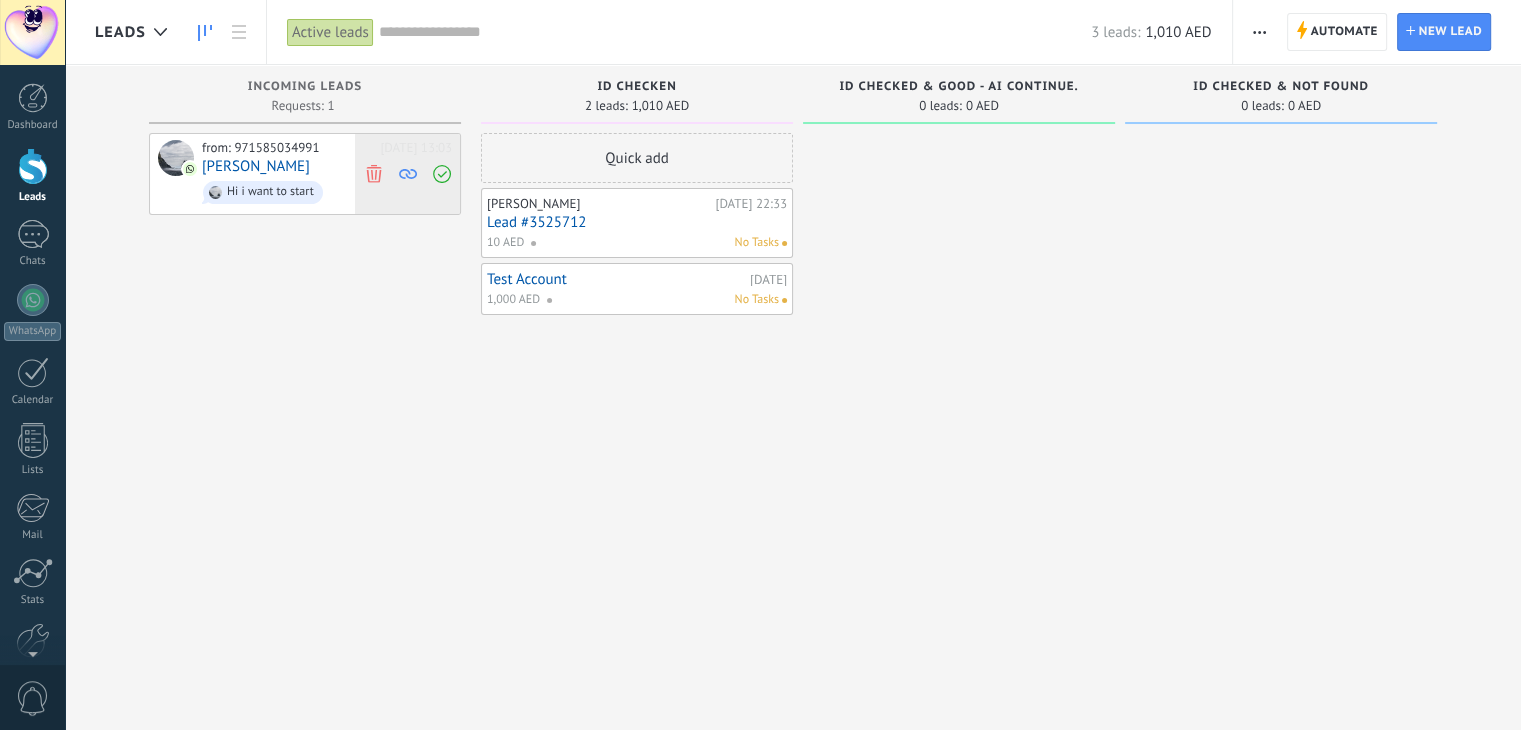 click 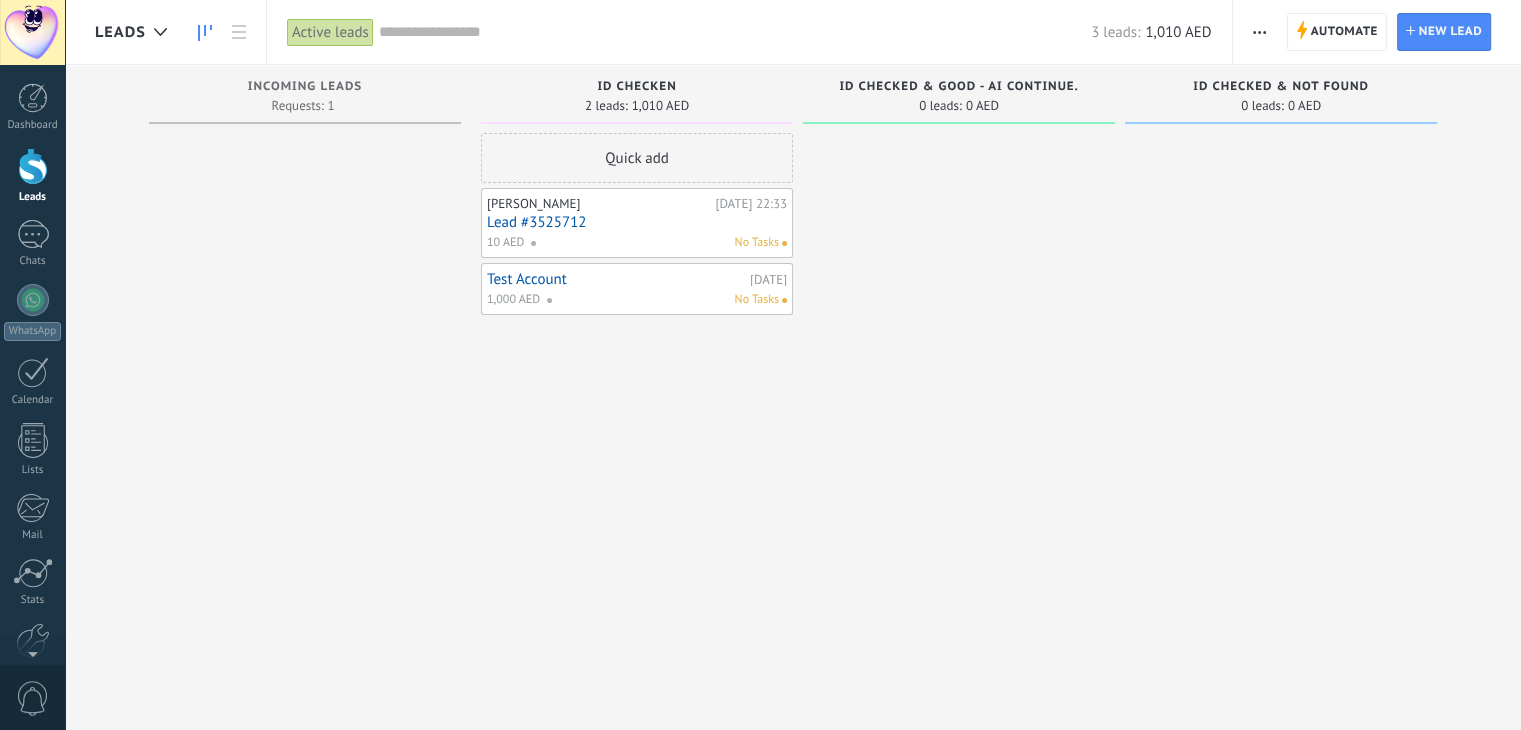 click at bounding box center [305, 367] 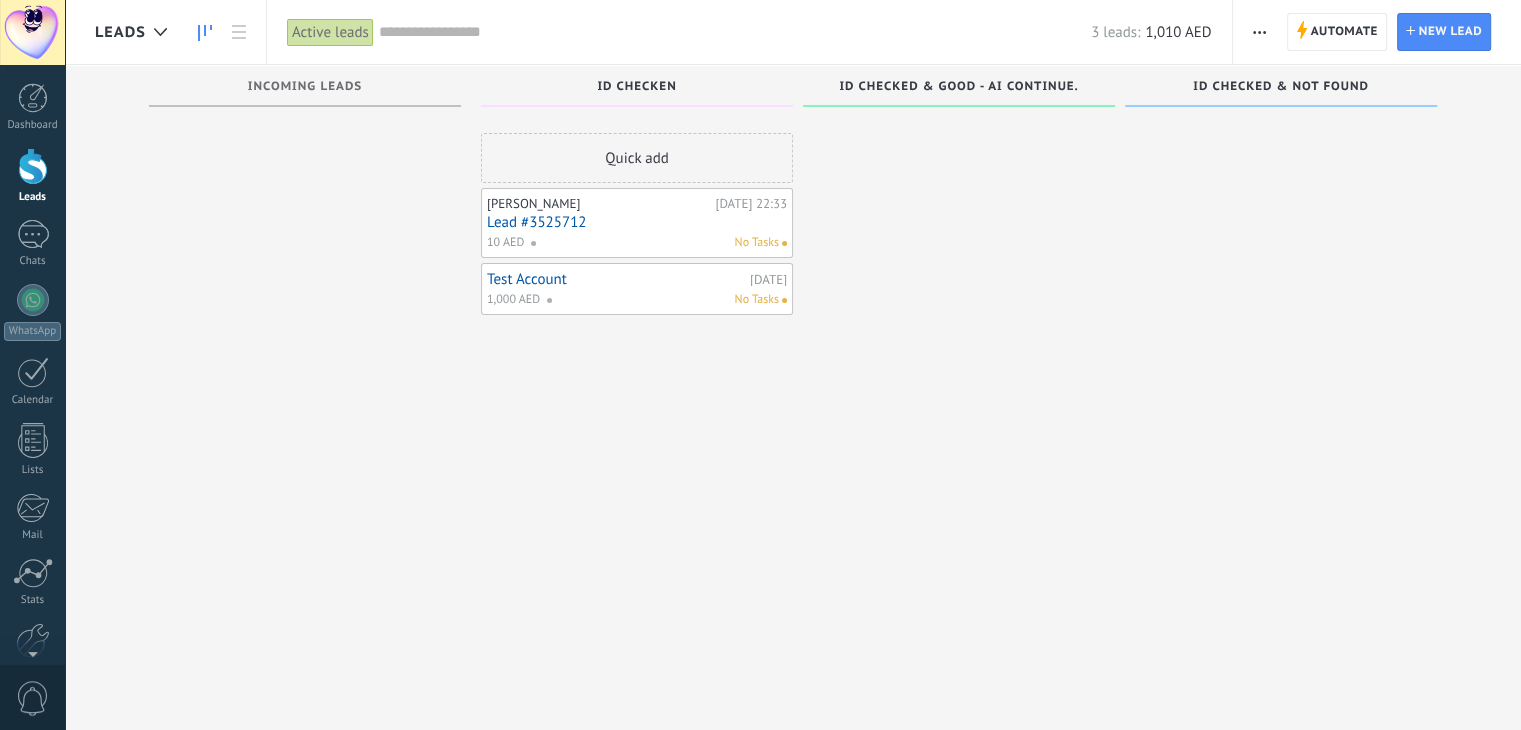 scroll, scrollTop: 34, scrollLeft: 0, axis: vertical 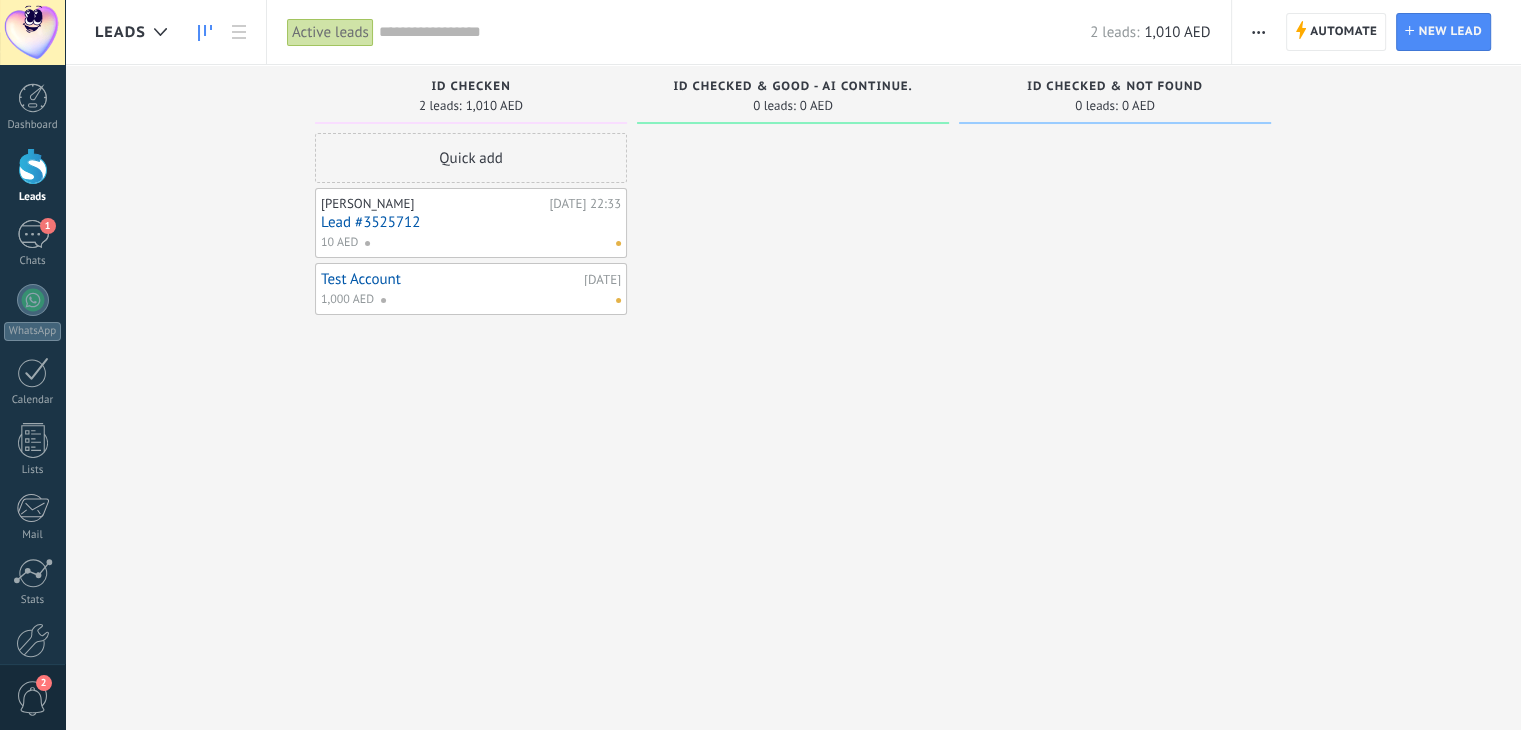 click on "Incoming leads
Requests: 0 0 0 0 0 0 0 0 0
ID Checken
2 leads:  1,010 AED
Quick add
[PERSON_NAME]
[DATE] 22:33
Lead #3525712
10 AED" at bounding box center [808, 333] 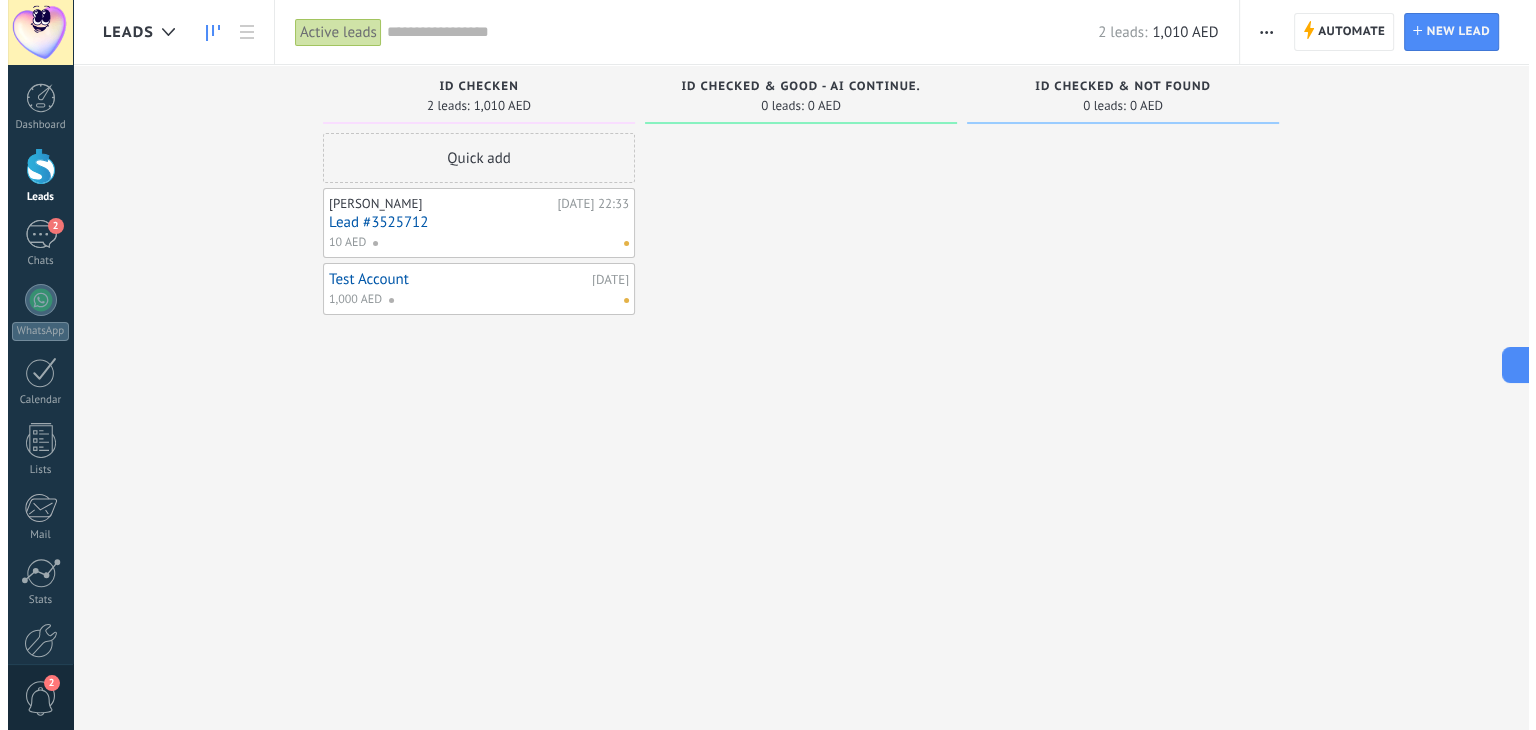 scroll, scrollTop: 0, scrollLeft: 0, axis: both 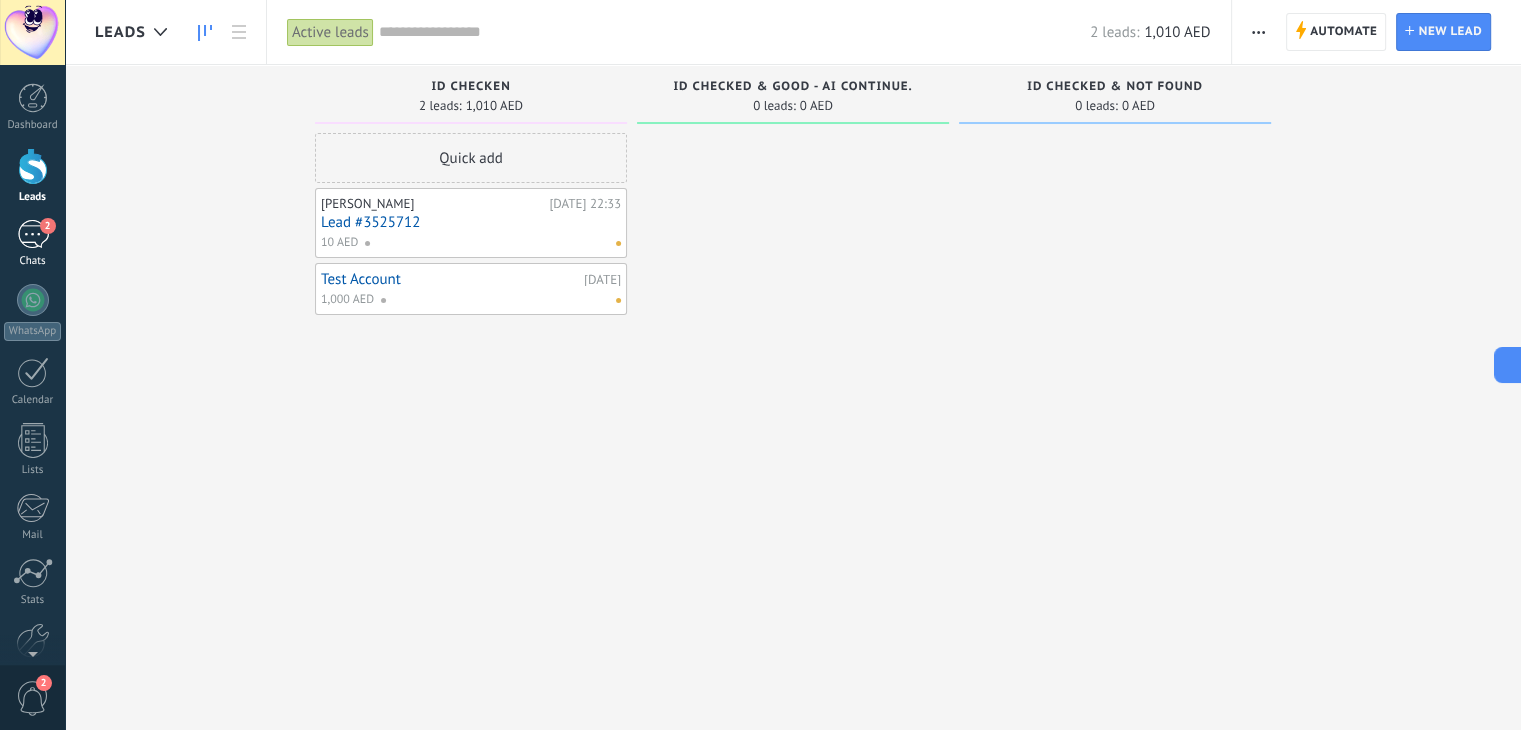 click on "2" at bounding box center (33, 234) 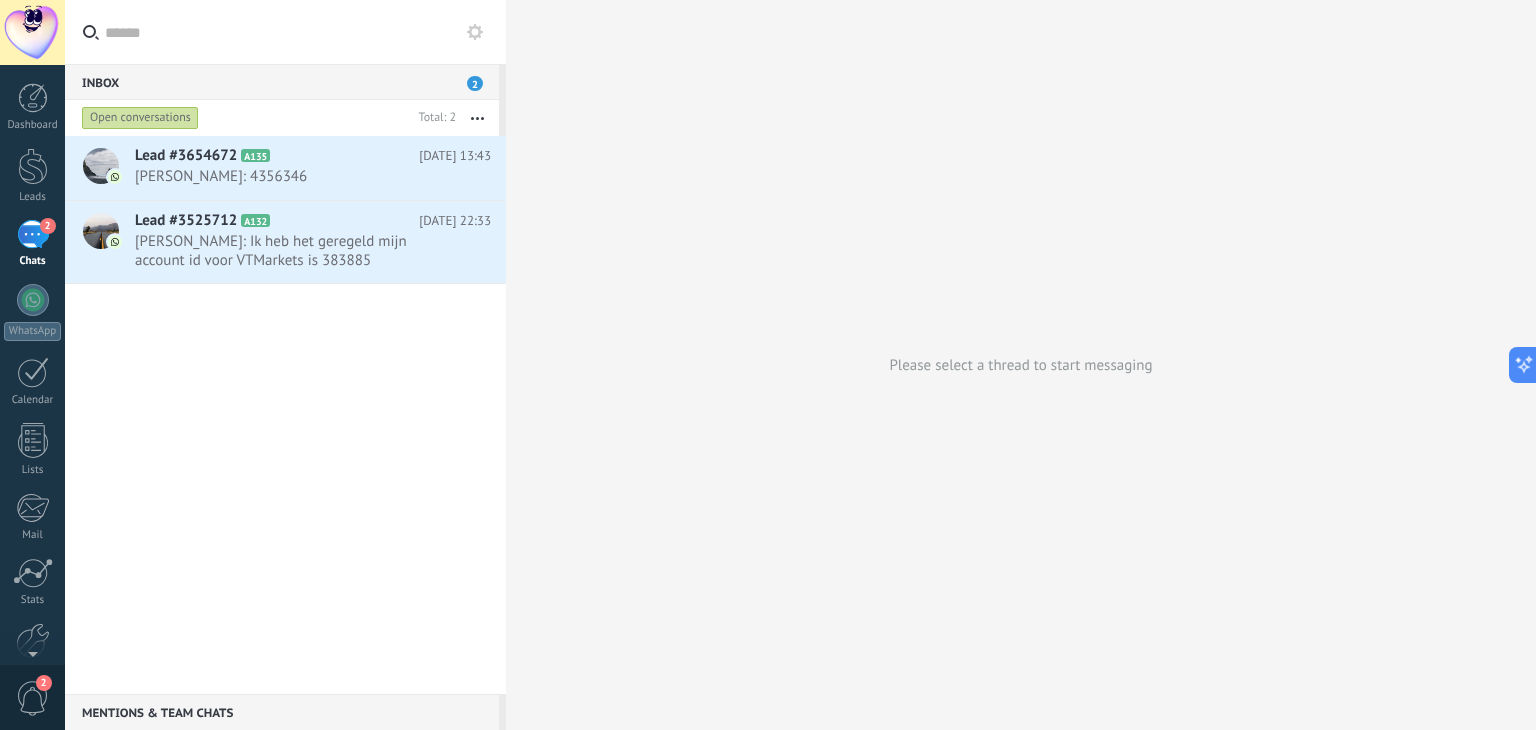 click on "[PERSON_NAME]: 4356346" at bounding box center [294, 176] 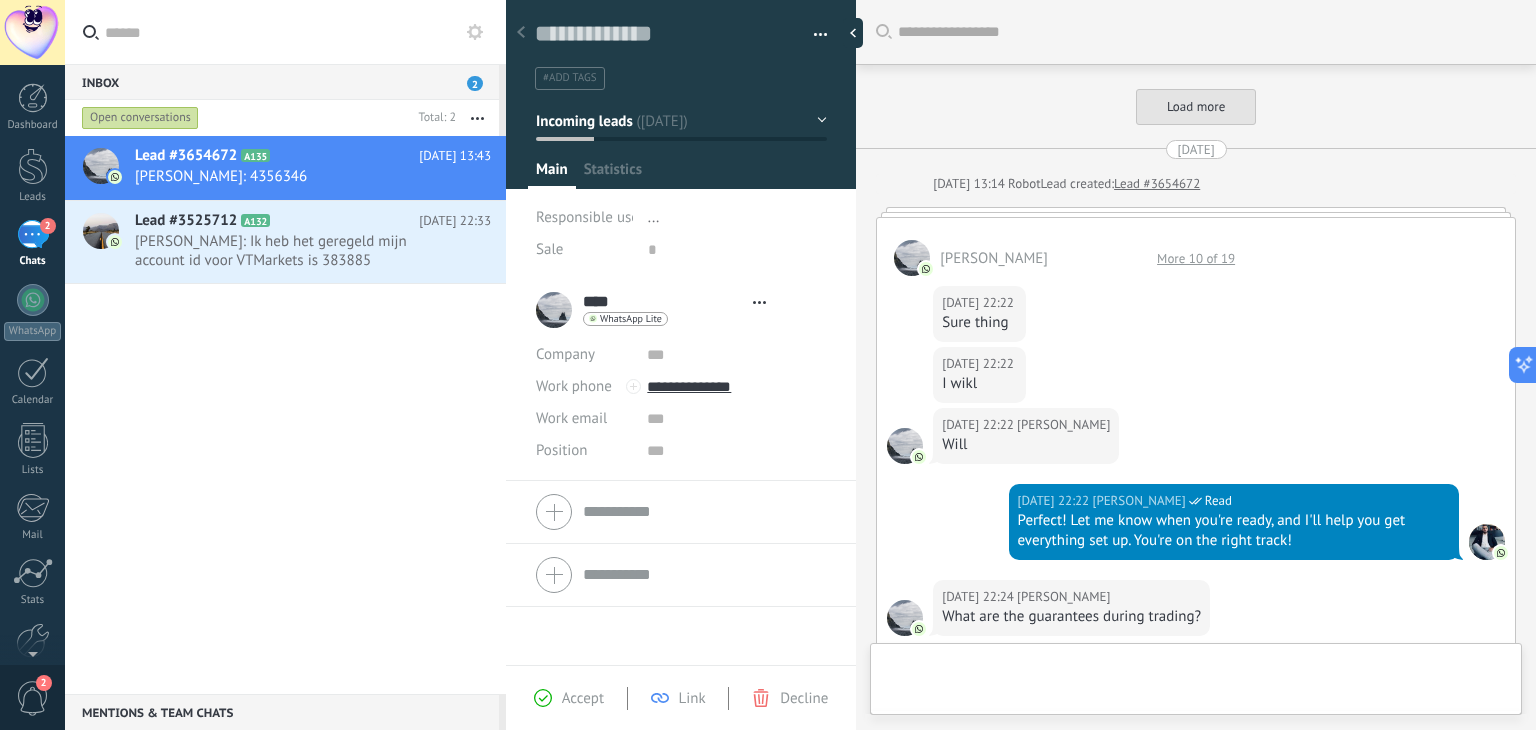 scroll, scrollTop: 29, scrollLeft: 0, axis: vertical 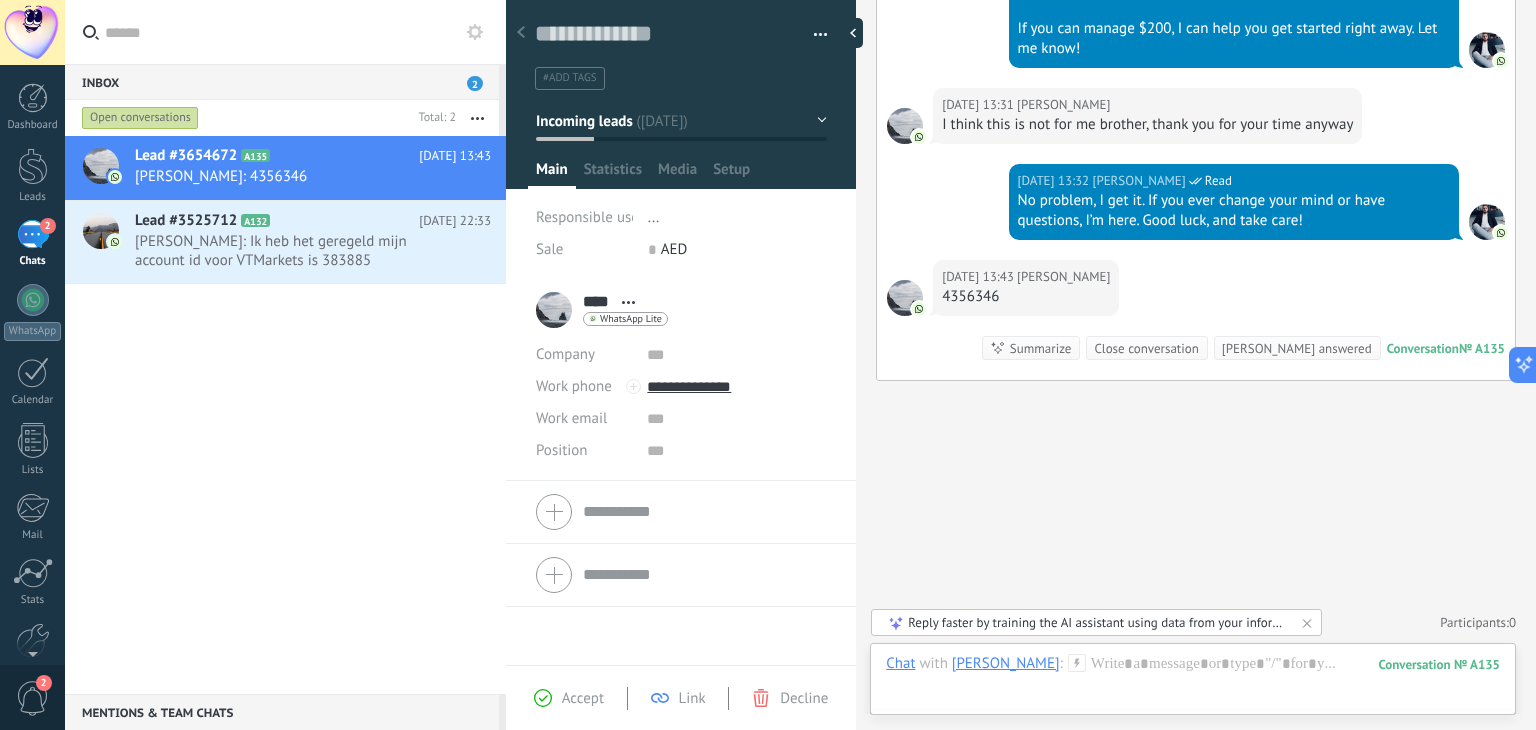 drag, startPoint x: 1092, startPoint y: 516, endPoint x: 1093, endPoint y: 505, distance: 11.045361 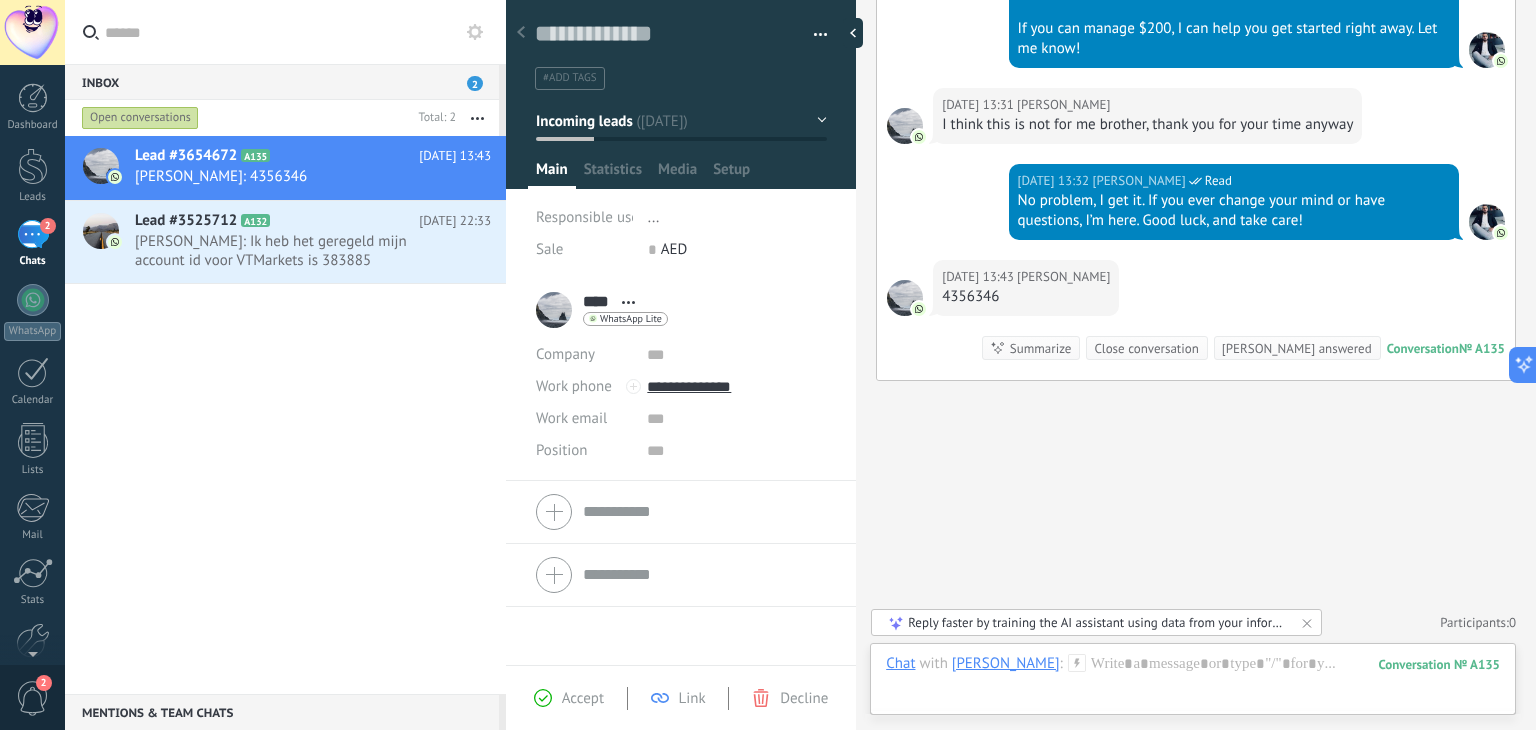 click on "Search Load more [DATE] [DATE] 13:14 Robot  Lead created:  Lead #3654672 [PERSON_NAME] 10 of 19 [DATE] 22:22 [PERSON_NAME]  Sure thing [DATE] 22:22 [PERSON_NAME]  I wikl [DATE] 22:22 [PERSON_NAME] [DATE] 22:22 [PERSON_NAME]  Read Perfect! Let me know when you're ready, and I'll help you get everything set up. You're on the right track! [DATE] 22:24 [PERSON_NAME]  What are the guarantees during trading? [DATE] 22:25 [PERSON_NAME]  Read There are no guarantees in trading, as the market is unpredictable. However, our bot has a proven win rate of 80-90% based on historical performance.   You always have full control of your account and can withdraw funds anytime. Want to move forward? [DATE] 22:37 [PERSON_NAME] made an account on puprime [DATE] 22:37 [PERSON_NAME]  Read Great! Share your Puprime account ID here, and I’ll verify it in the system to get the bot set up for you. Let’s get started! [DATE] 22:37 [PERSON_NAME]  82626 [DATE] 22:38 [PERSON_NAME]  ? Conversation  № A129 [DATE] [DATE] 12:43 [PERSON_NAME] [PERSON_NAME]" at bounding box center (1196, -1765) 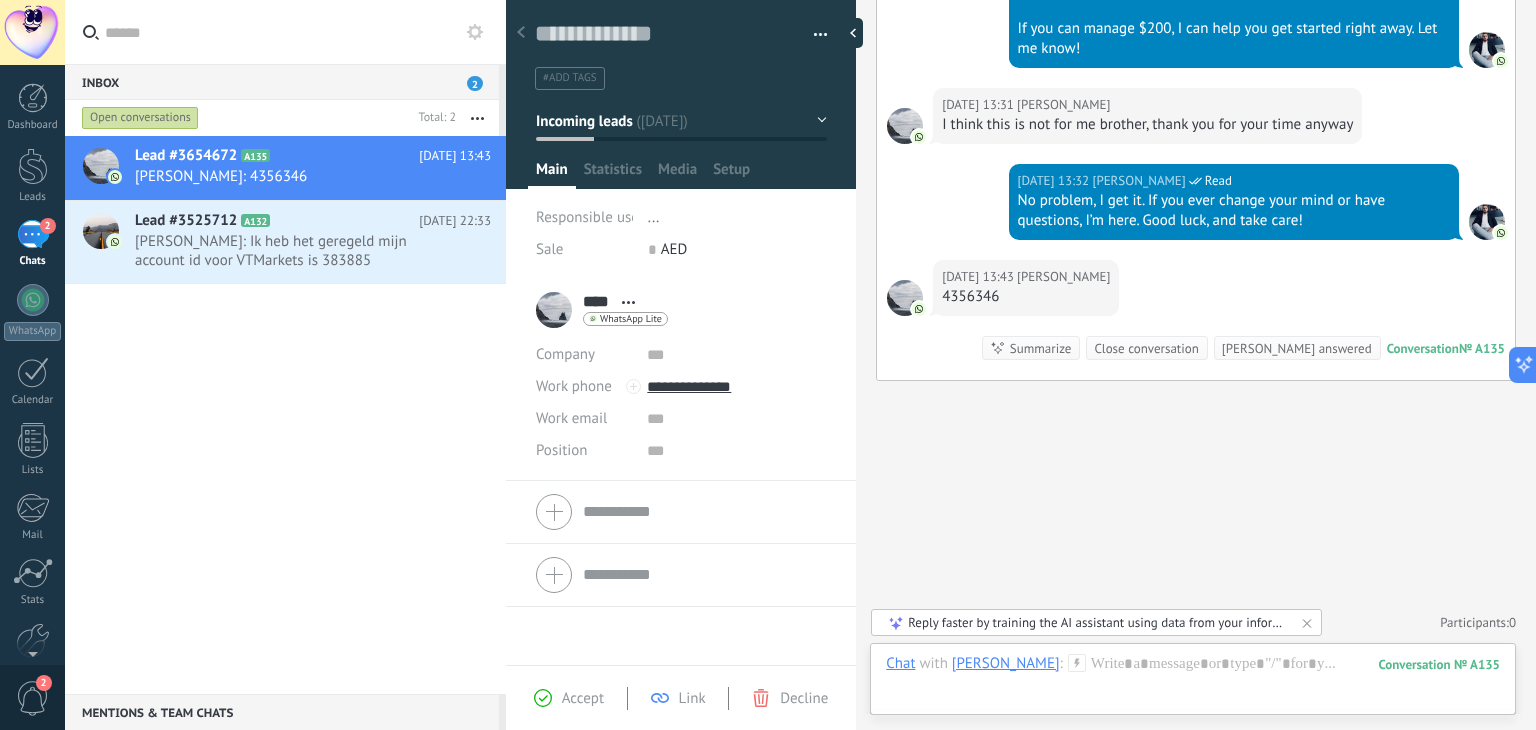 click on "[DATE] 13:43 [PERSON_NAME]  4356346 Conversation  № A135 Conversation № A135 Summarize Summarize Close conversation [PERSON_NAME] answered" at bounding box center [1196, 320] 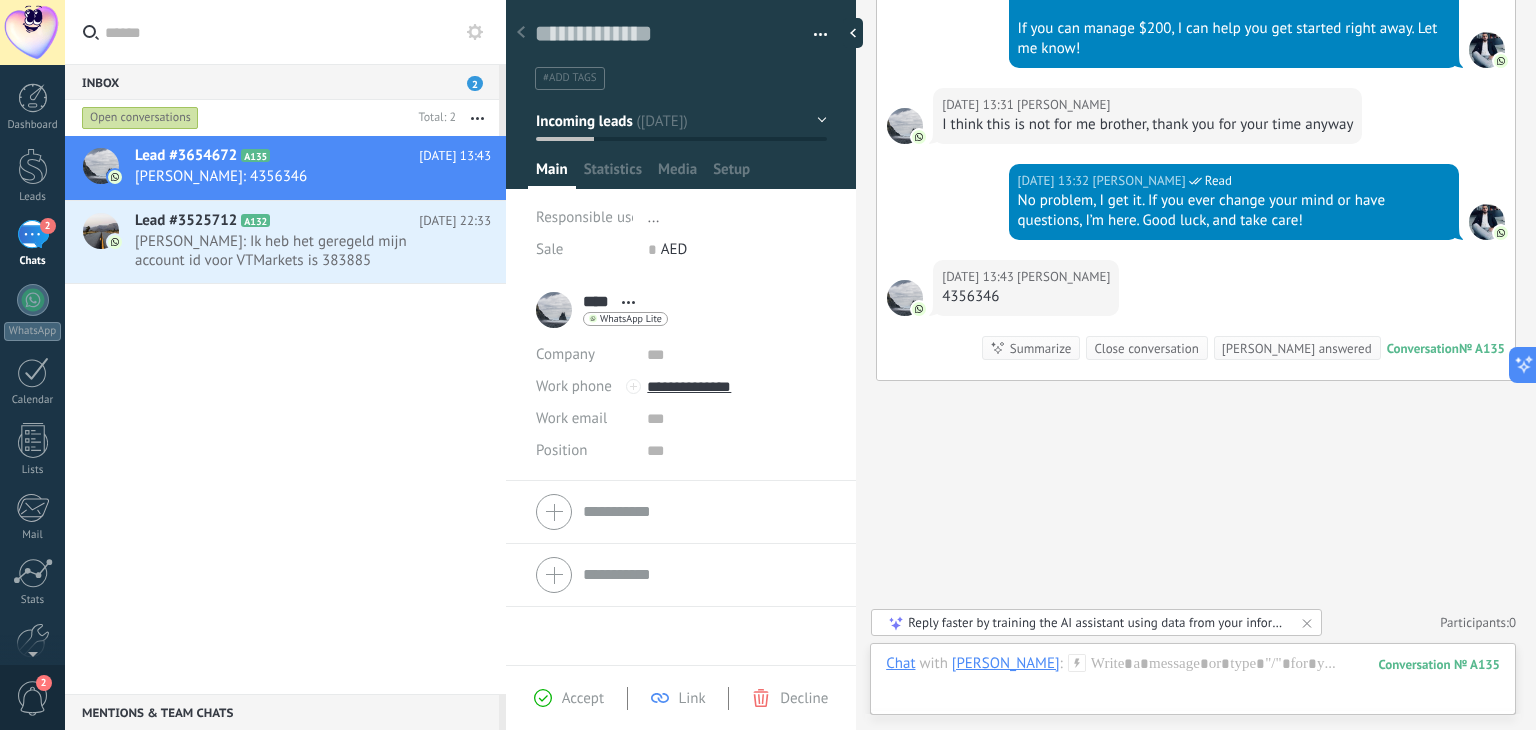drag, startPoint x: 960, startPoint y: 536, endPoint x: 956, endPoint y: 522, distance: 14.56022 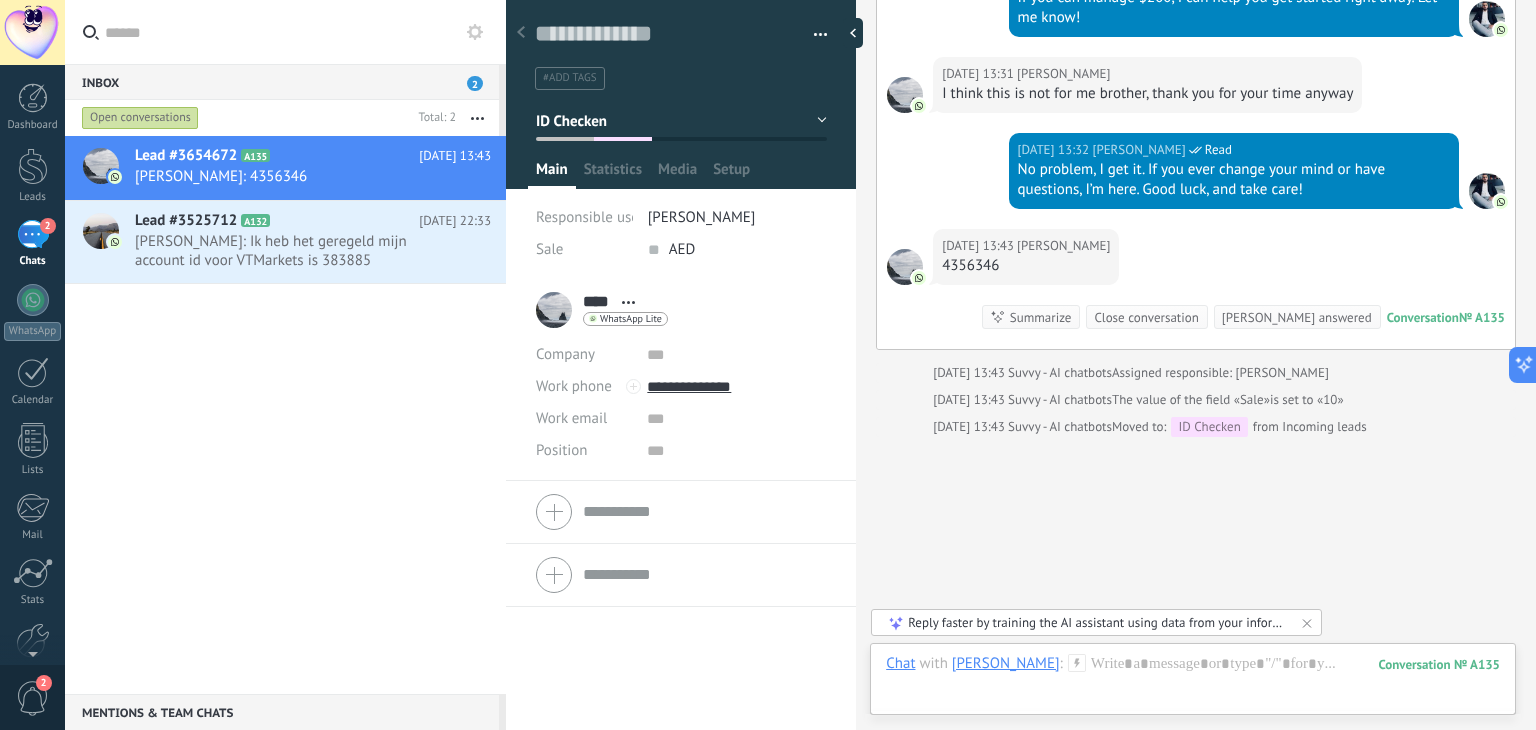 drag, startPoint x: 887, startPoint y: 519, endPoint x: 913, endPoint y: 547, distance: 38.209946 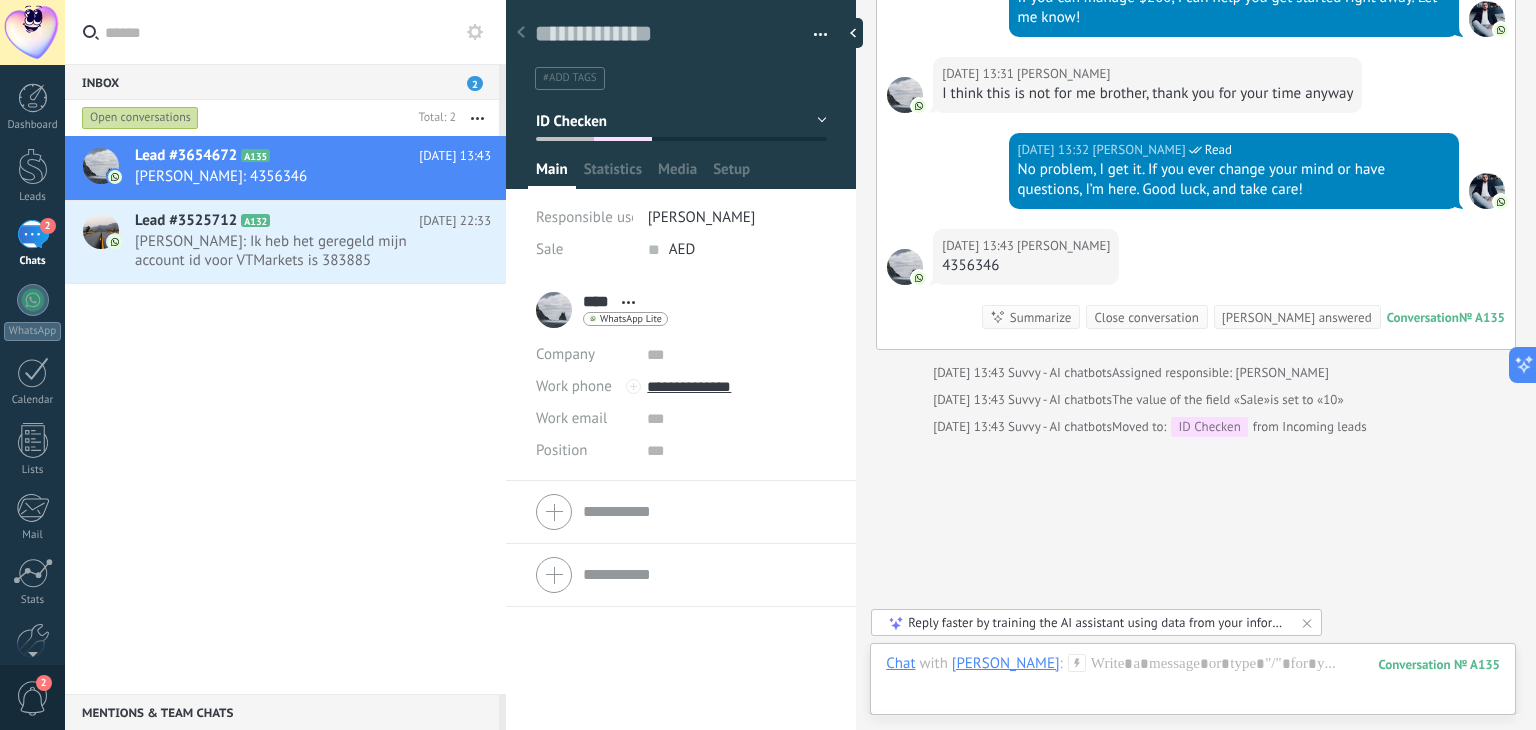click on "Search Load more [DATE] [DATE] 13:14 Robot  Lead created:  Lead #3654672 [PERSON_NAME] 10 of 19 [DATE] 22:22 [PERSON_NAME]  Sure thing [DATE] 22:22 [PERSON_NAME]  I wikl [DATE] 22:22 [PERSON_NAME] [DATE] 22:22 [PERSON_NAME]  Read Perfect! Let me know when you're ready, and I'll help you get everything set up. You're on the right track! [DATE] 22:24 [PERSON_NAME]  What are the guarantees during trading? [DATE] 22:25 [PERSON_NAME]  Read There are no guarantees in trading, as the market is unpredictable. However, our bot has a proven win rate of 80-90% based on historical performance.   You always have full control of your account and can withdraw funds anytime. Want to move forward? [DATE] 22:37 [PERSON_NAME] made an account on puprime [DATE] 22:37 [PERSON_NAME]  Read Great! Share your Puprime account ID here, and I’ll verify it in the system to get the bot set up for you. Let’s get started! [DATE] 22:37 [PERSON_NAME]  82626 [DATE] 22:38 [PERSON_NAME]  ? Conversation  № A129 [DATE] [DATE] 12:43 [PERSON_NAME] [PERSON_NAME]" at bounding box center [1196, -1752] 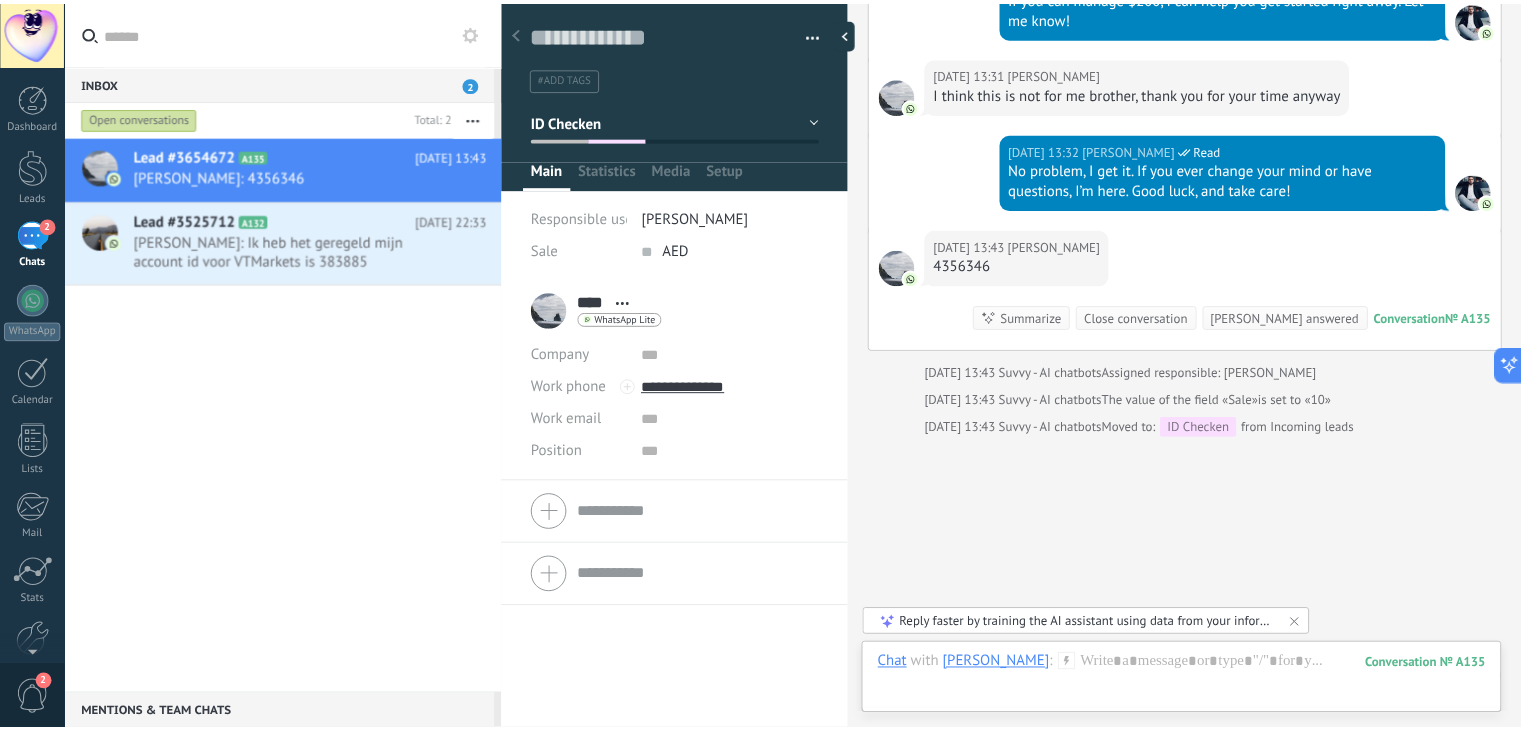 scroll, scrollTop: 4379, scrollLeft: 0, axis: vertical 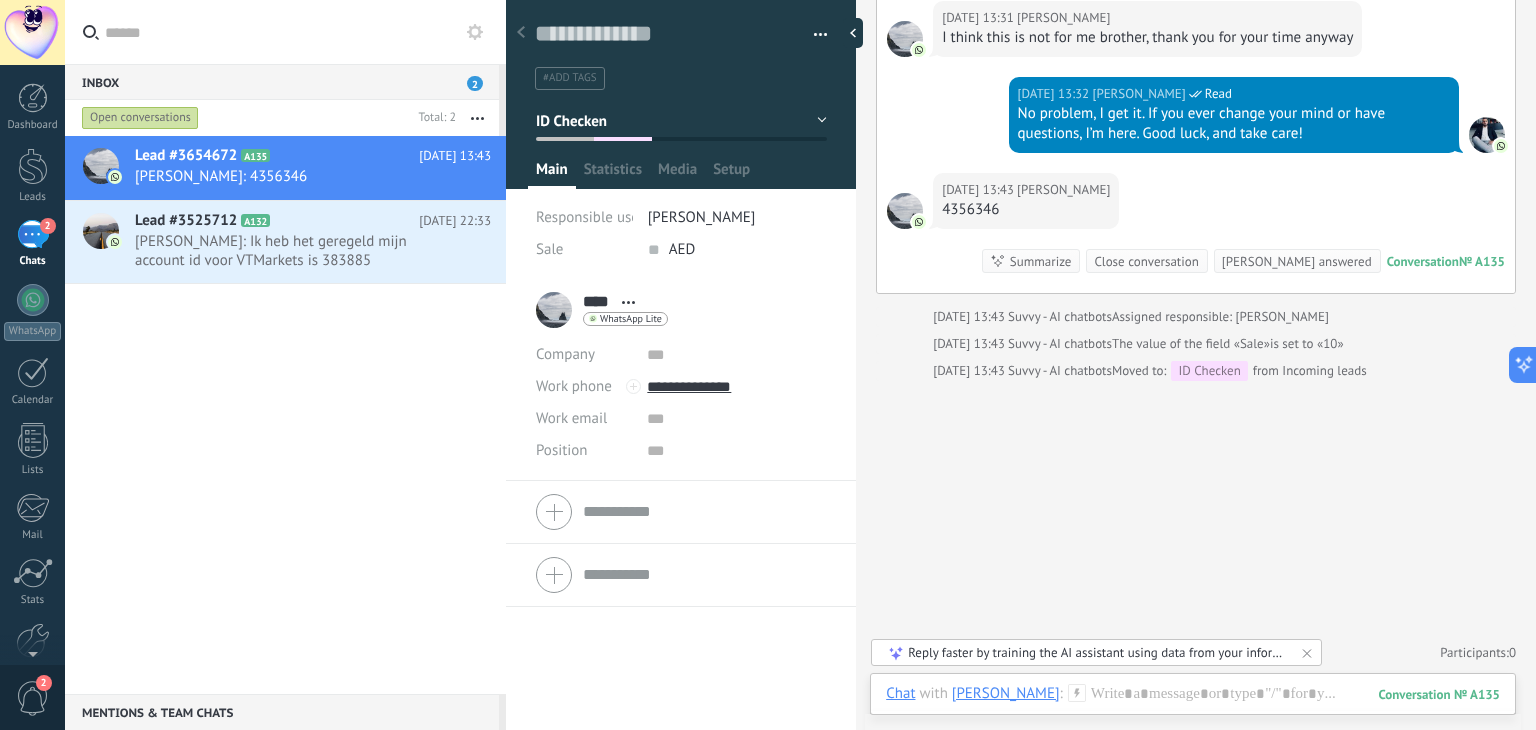 click on "Search Load more [DATE] [DATE] 13:14 Robot  Lead created:  Lead #3654672 [PERSON_NAME] 10 of 19 [DATE] 22:22 [PERSON_NAME]  Sure thing [DATE] 22:22 [PERSON_NAME]  I wikl [DATE] 22:22 [PERSON_NAME] [DATE] 22:22 [PERSON_NAME]  Read Perfect! Let me know when you're ready, and I'll help you get everything set up. You're on the right track! [DATE] 22:24 [PERSON_NAME]  What are the guarantees during trading? [DATE] 22:25 [PERSON_NAME]  Read There are no guarantees in trading, as the market is unpredictable. However, our bot has a proven win rate of 80-90% based on historical performance.   You always have full control of your account and can withdraw funds anytime. Want to move forward? [DATE] 22:37 [PERSON_NAME] made an account on puprime [DATE] 22:37 [PERSON_NAME]  Read Great! Share your Puprime account ID here, and I’ll verify it in the system to get the bot set up for you. Let’s get started! [DATE] 22:37 [PERSON_NAME]  82626 [DATE] 22:38 [PERSON_NAME]  ? Conversation  № A129 [DATE] [DATE] 12:43 [PERSON_NAME] [PERSON_NAME]" at bounding box center [1196, -1808] 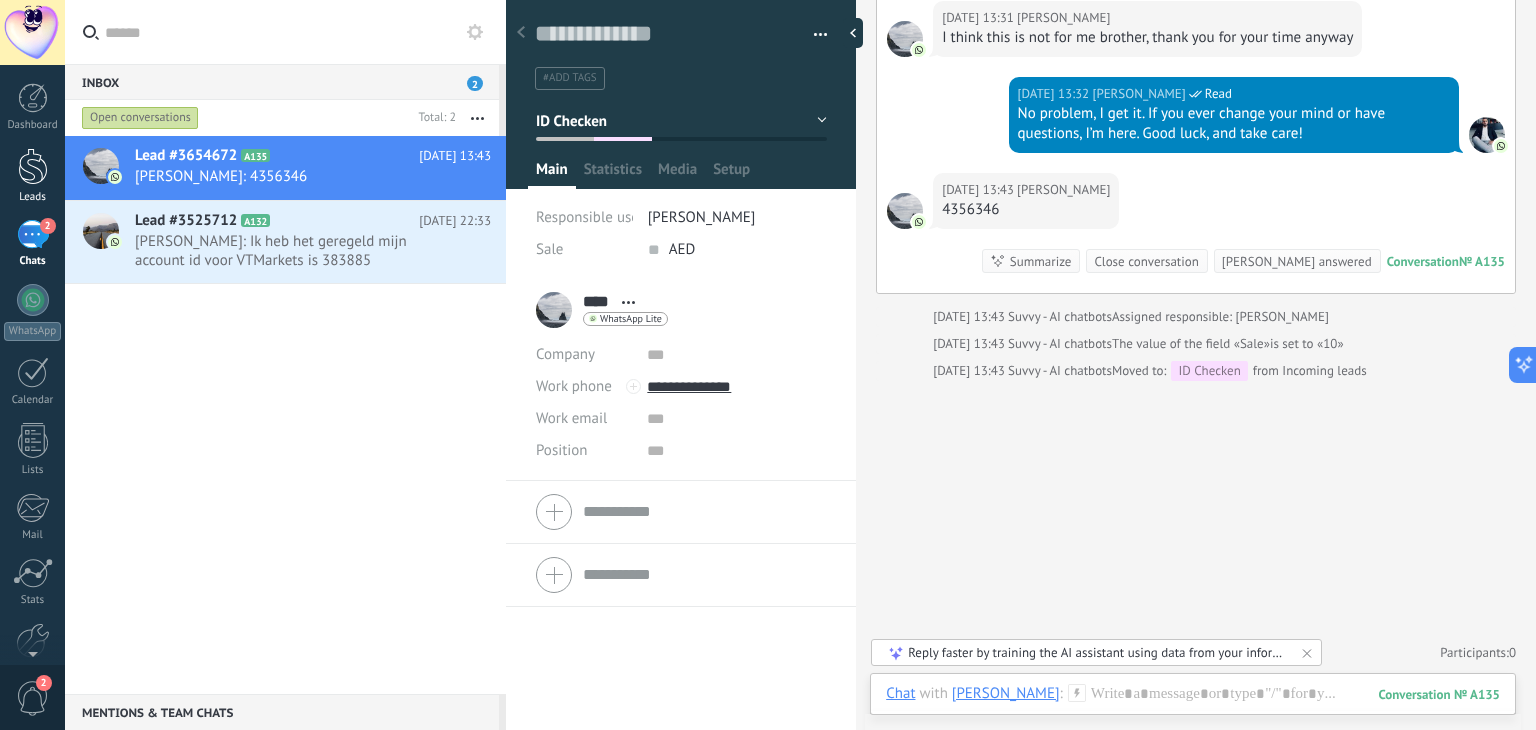 click on "Leads" at bounding box center (32, 176) 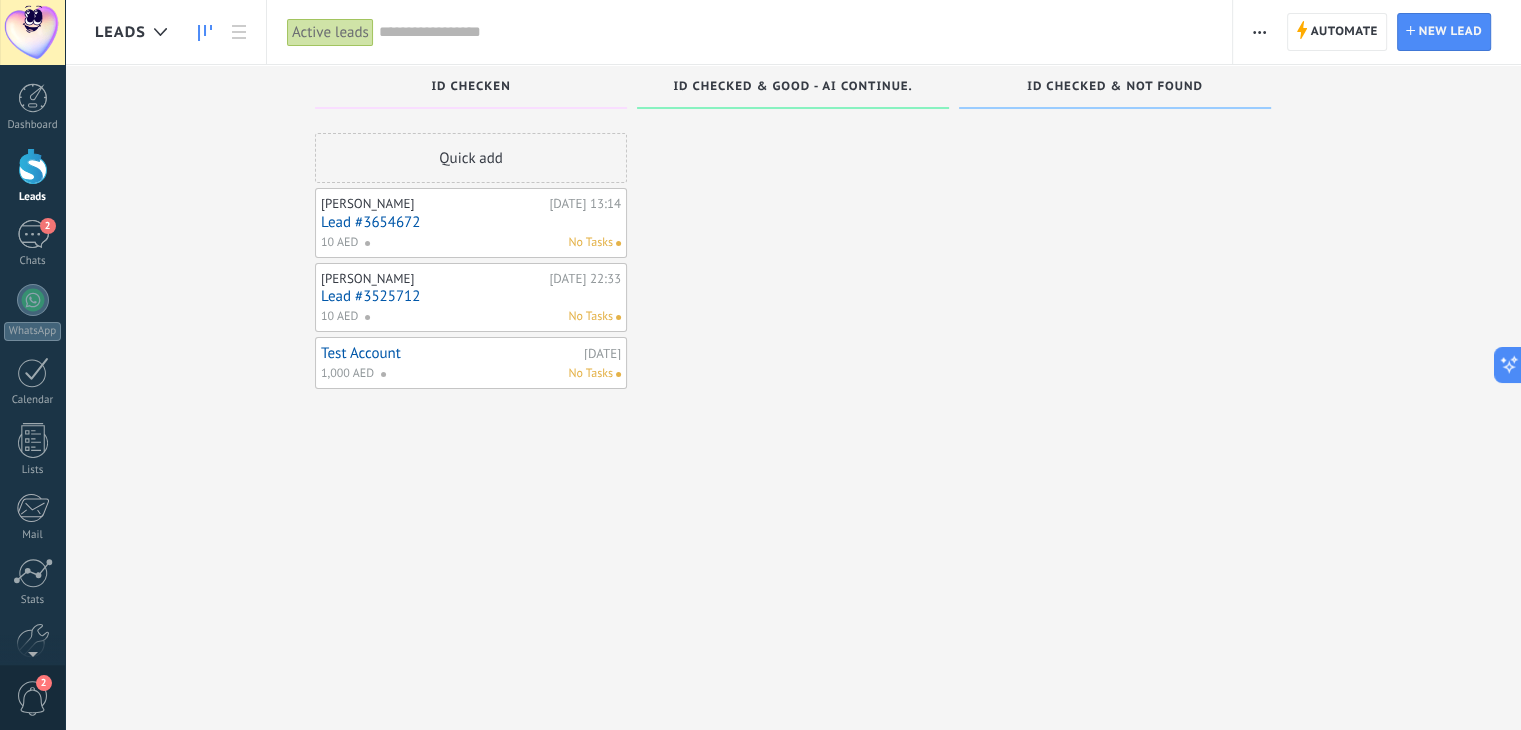 click at bounding box center (793, 367) 